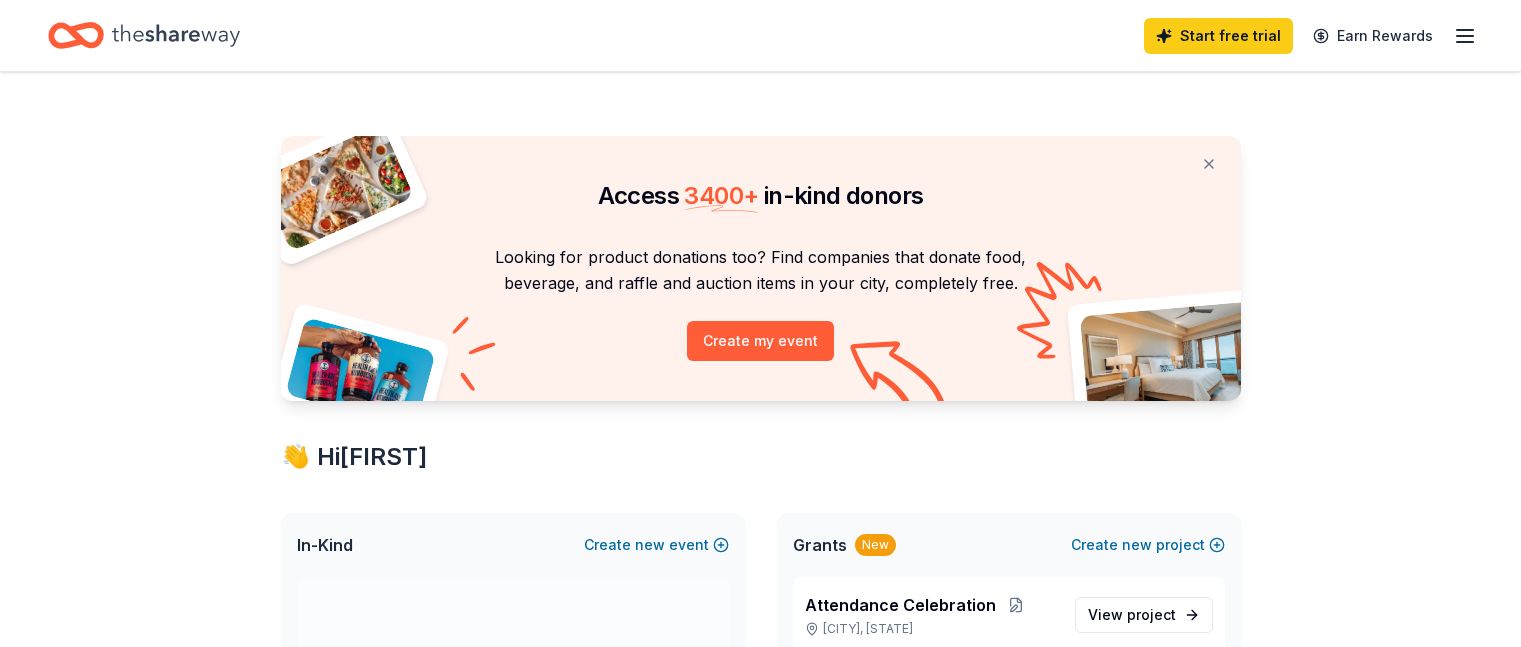 scroll, scrollTop: 0, scrollLeft: 0, axis: both 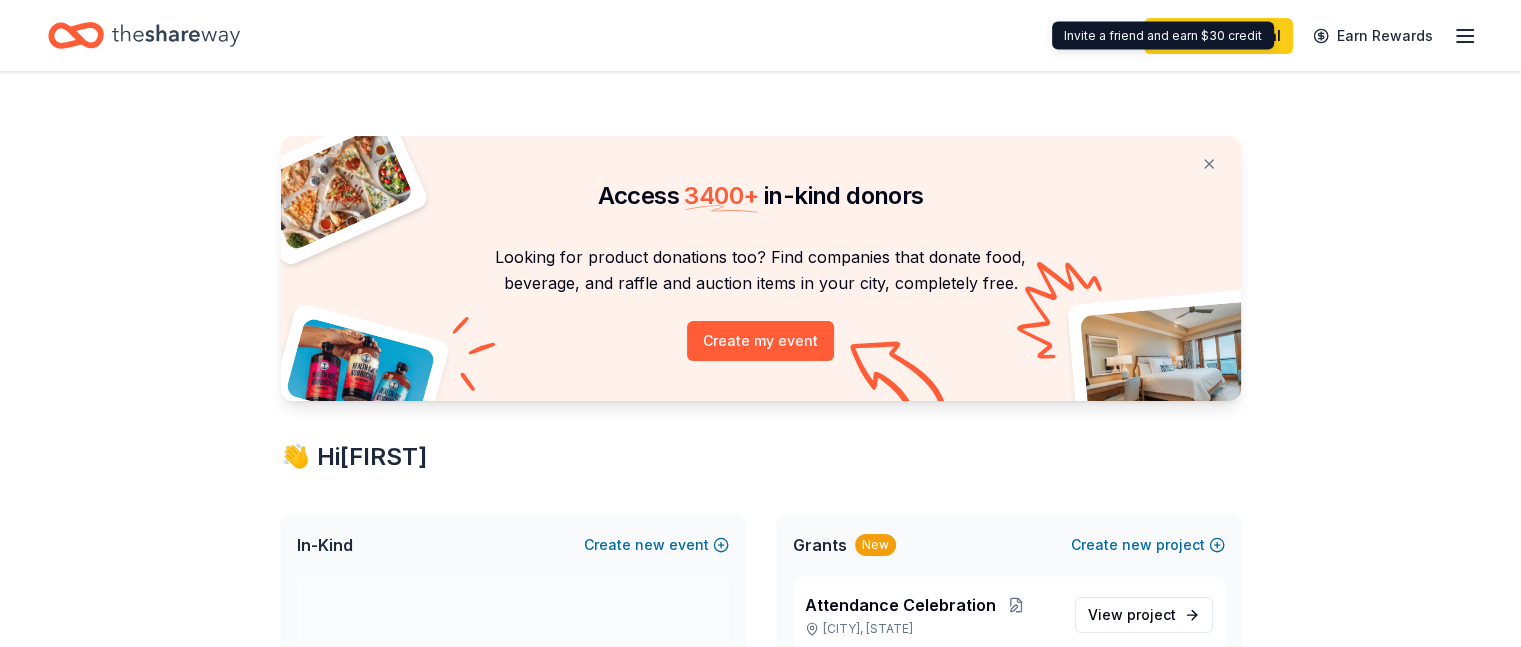 click on "Start free  trial Earn Rewards" at bounding box center [760, 35] 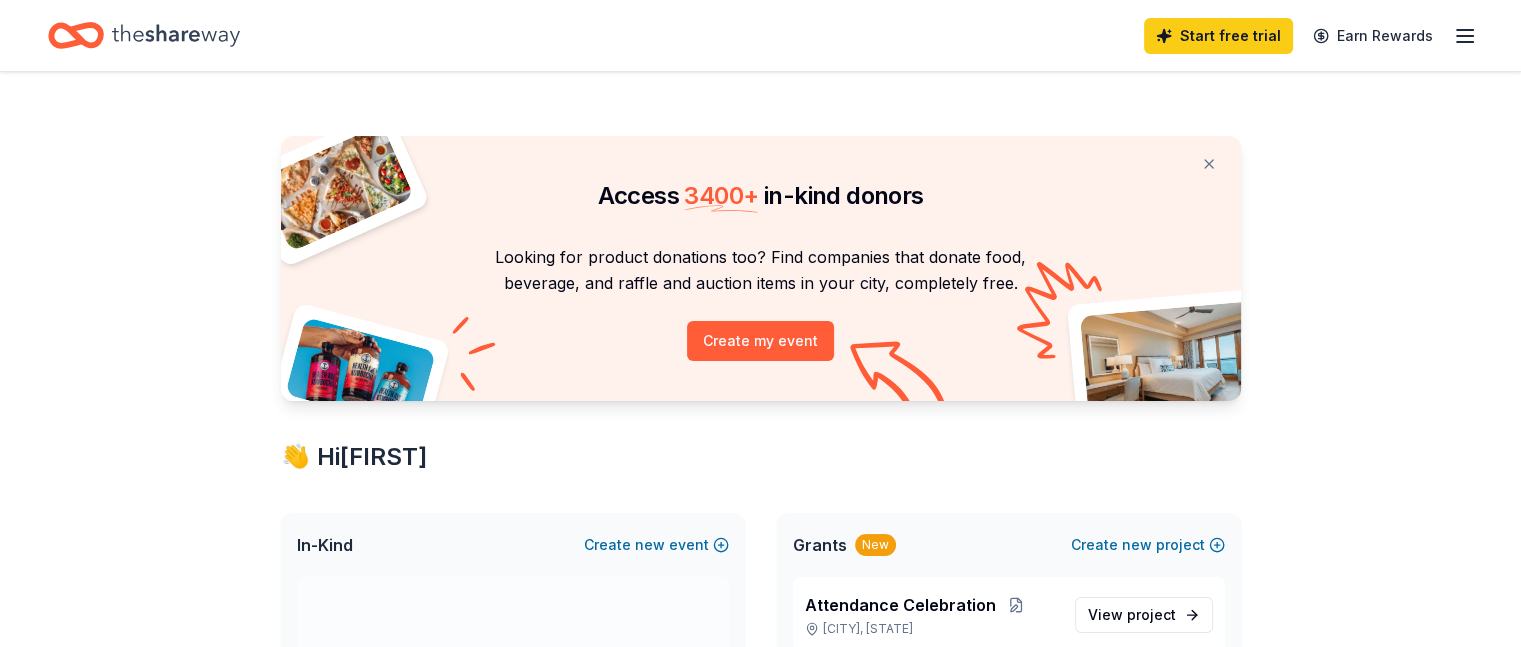 click 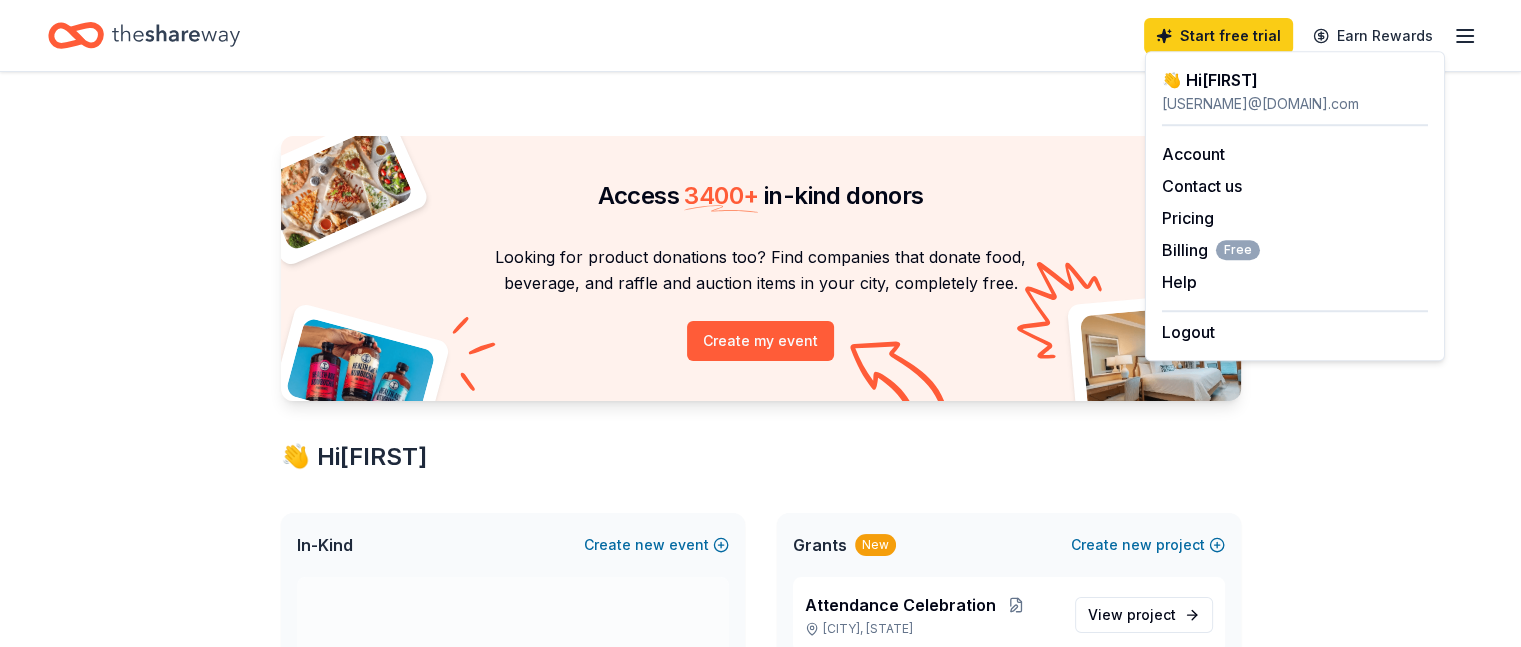 drag, startPoint x: 1496, startPoint y: 106, endPoint x: 1279, endPoint y: 106, distance: 217 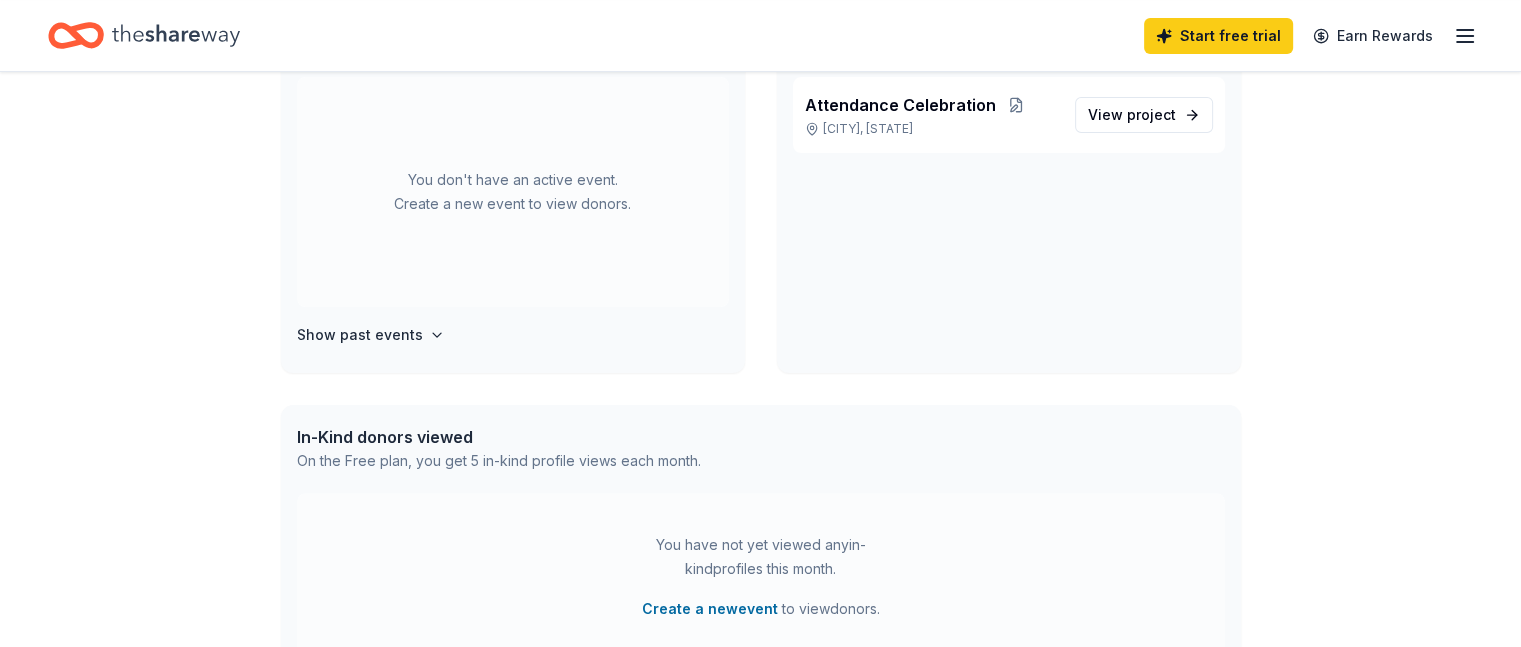 scroll, scrollTop: 0, scrollLeft: 0, axis: both 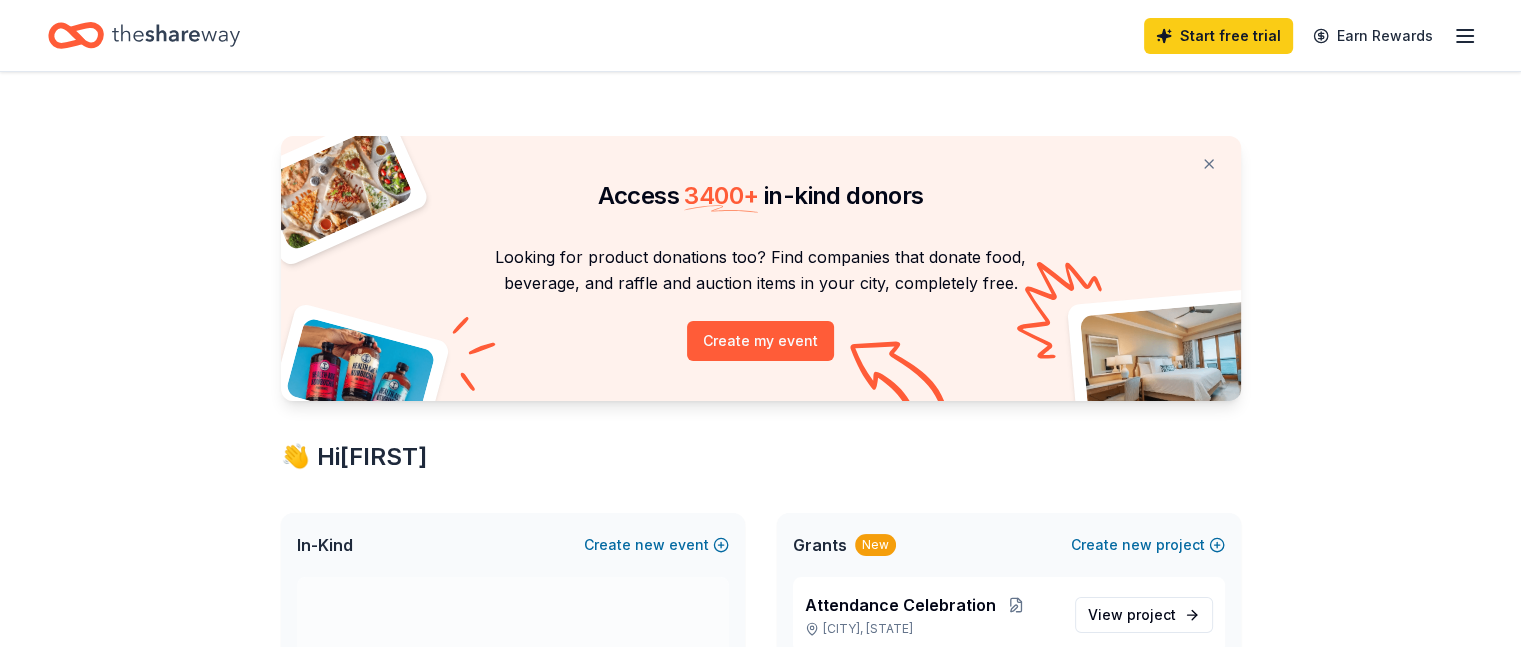 click 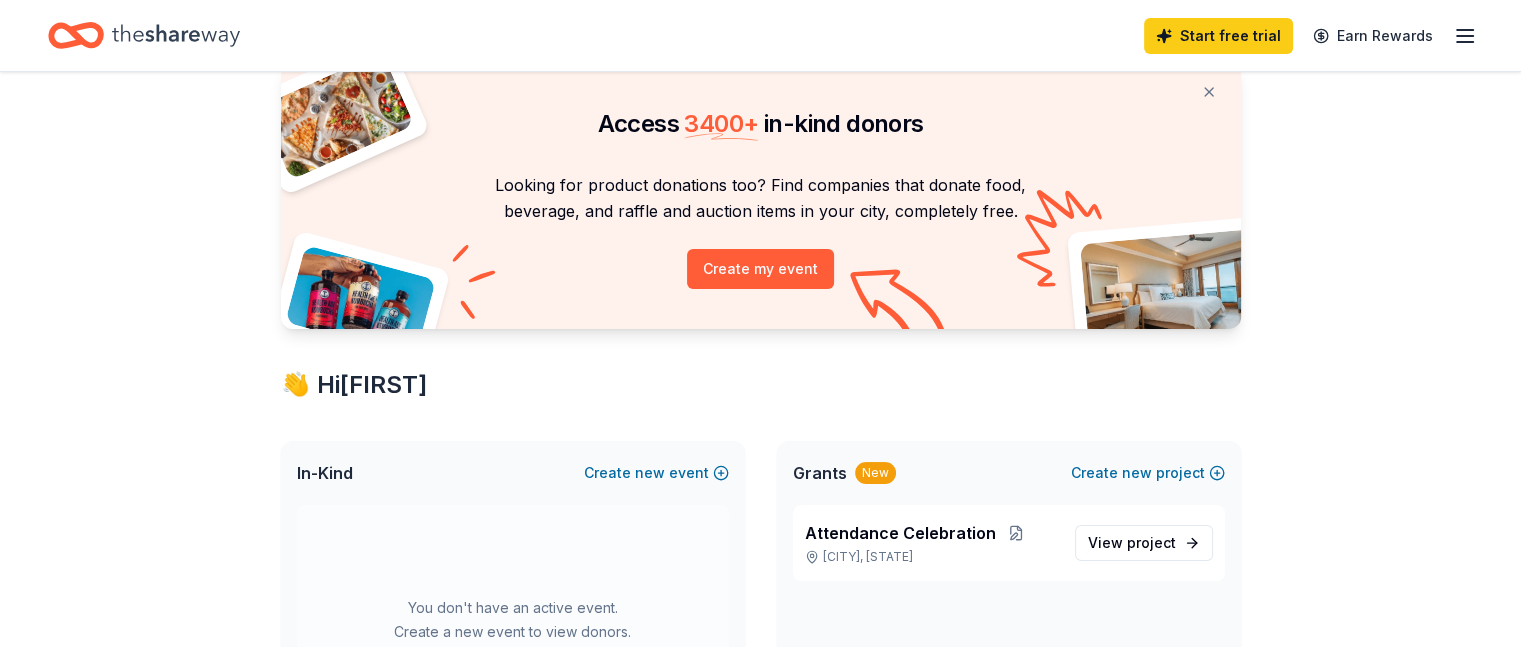 scroll, scrollTop: 0, scrollLeft: 0, axis: both 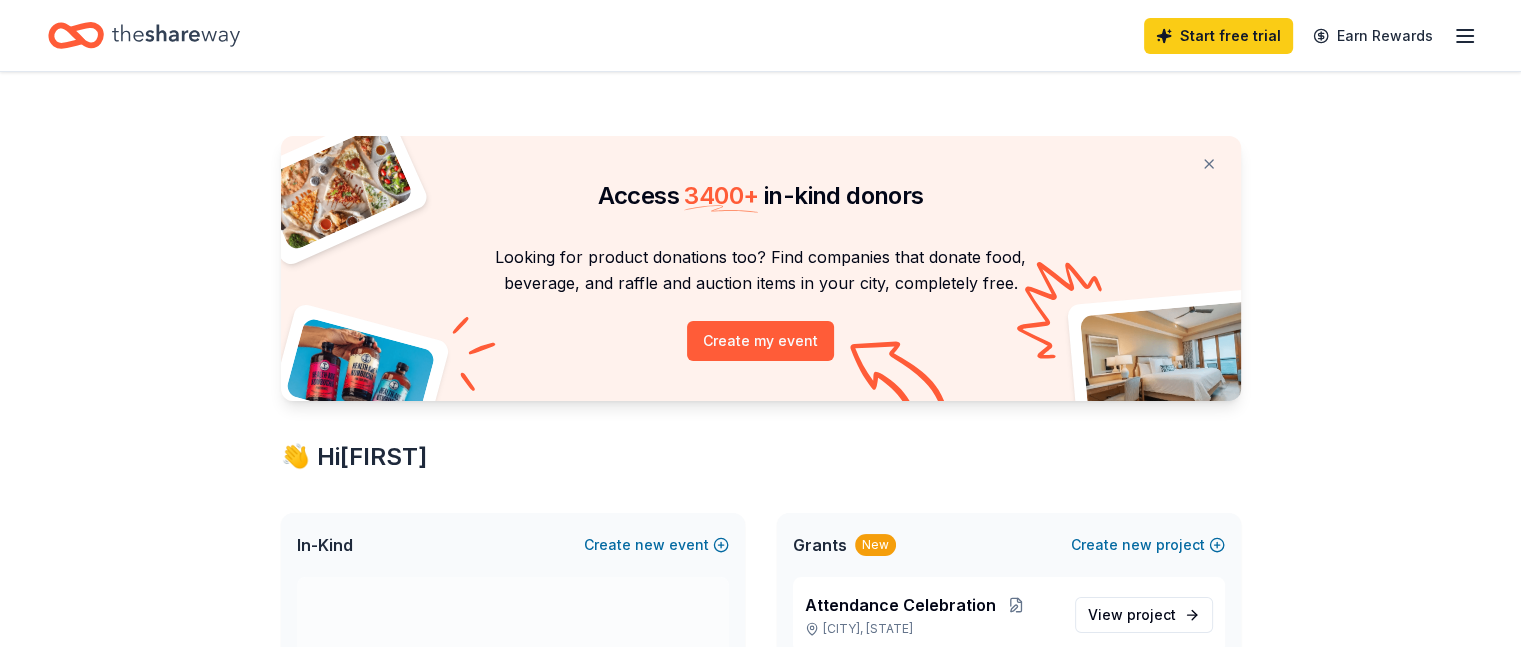 click 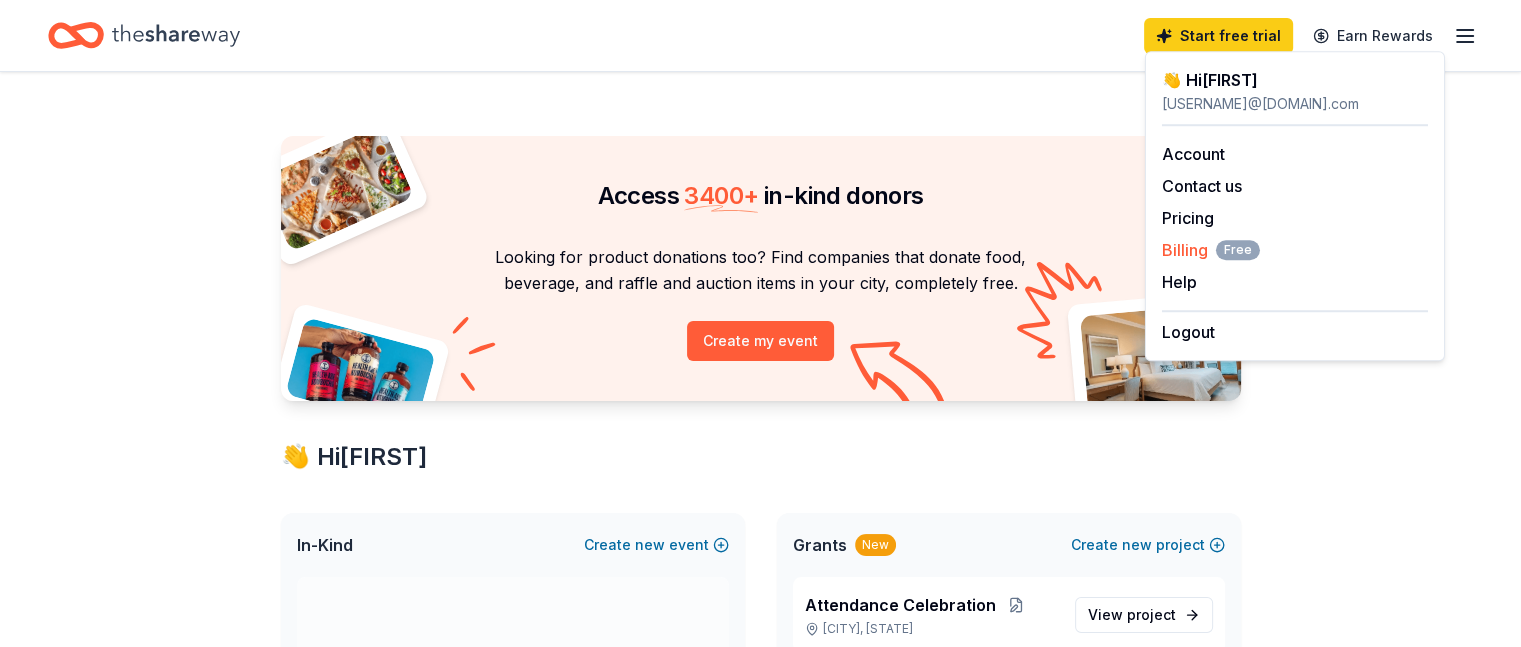 click on "Free" at bounding box center (1238, 250) 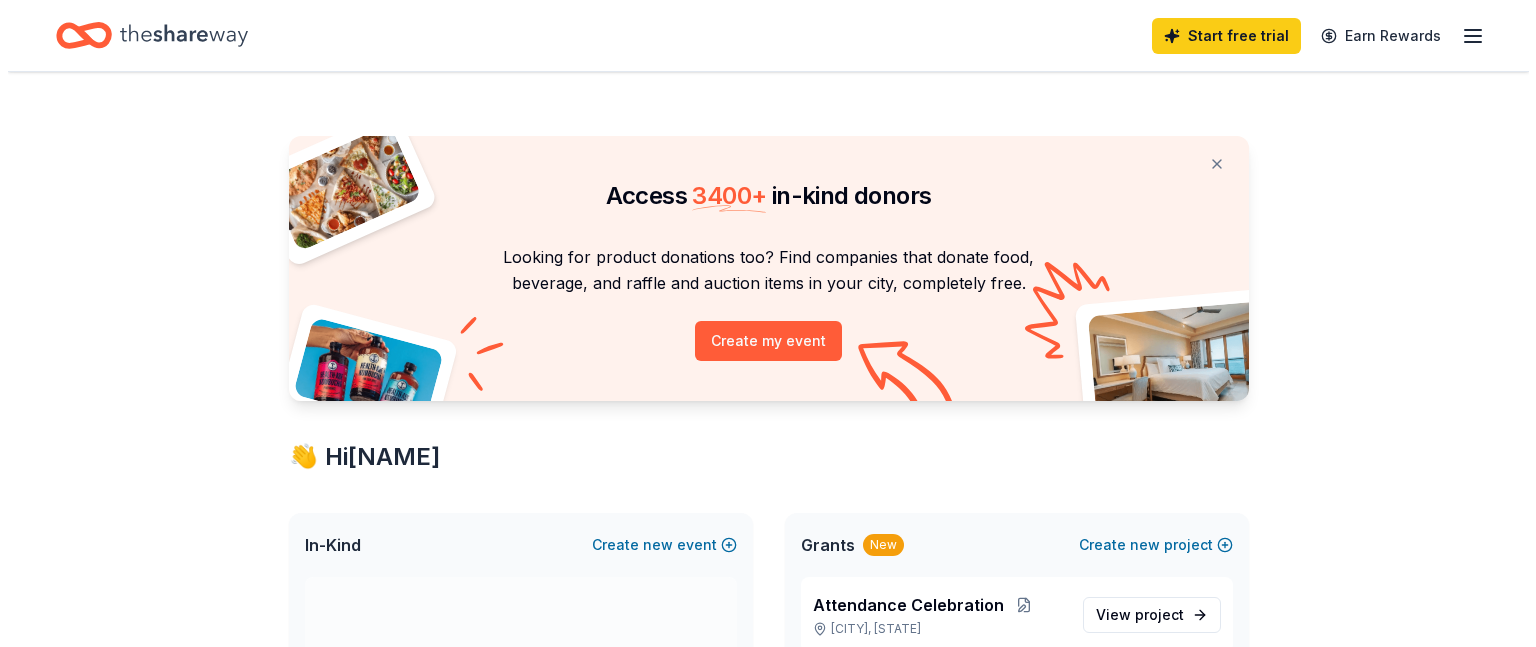 scroll, scrollTop: 0, scrollLeft: 0, axis: both 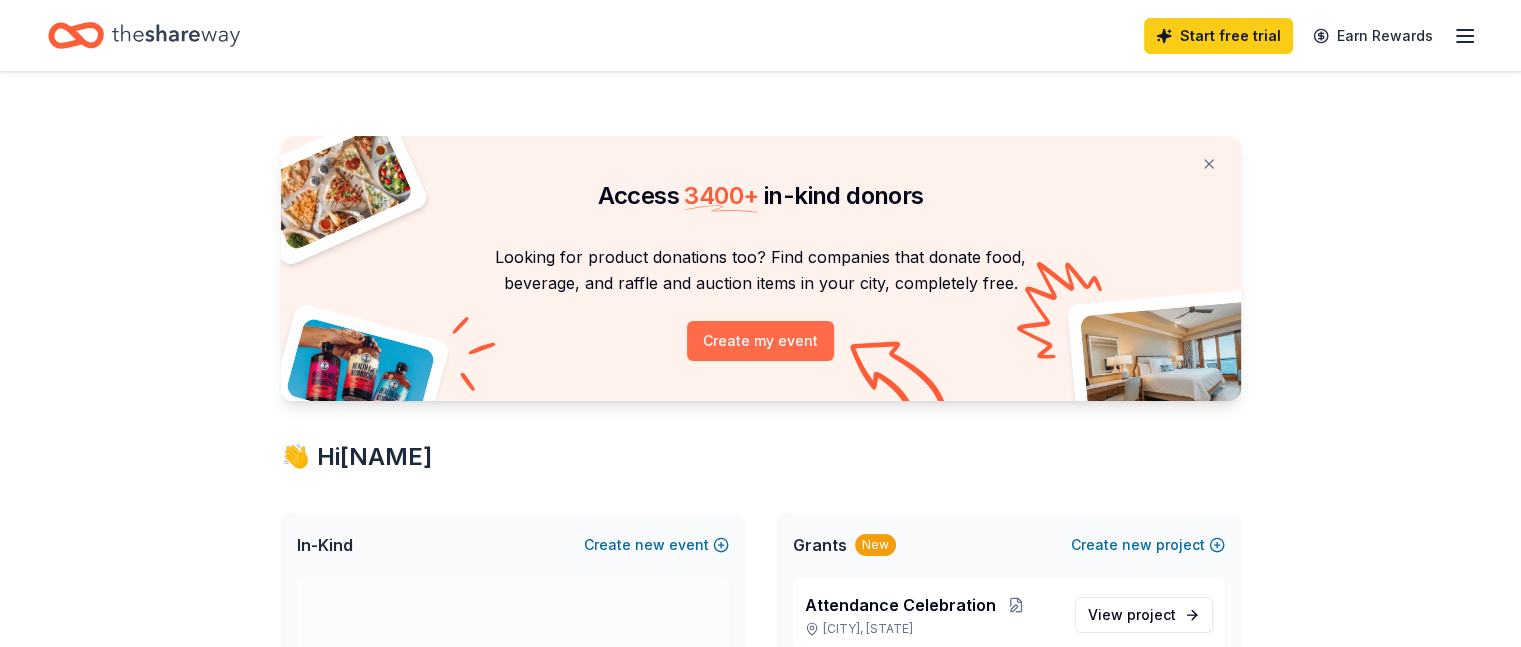 click on "Create my event" at bounding box center (760, 341) 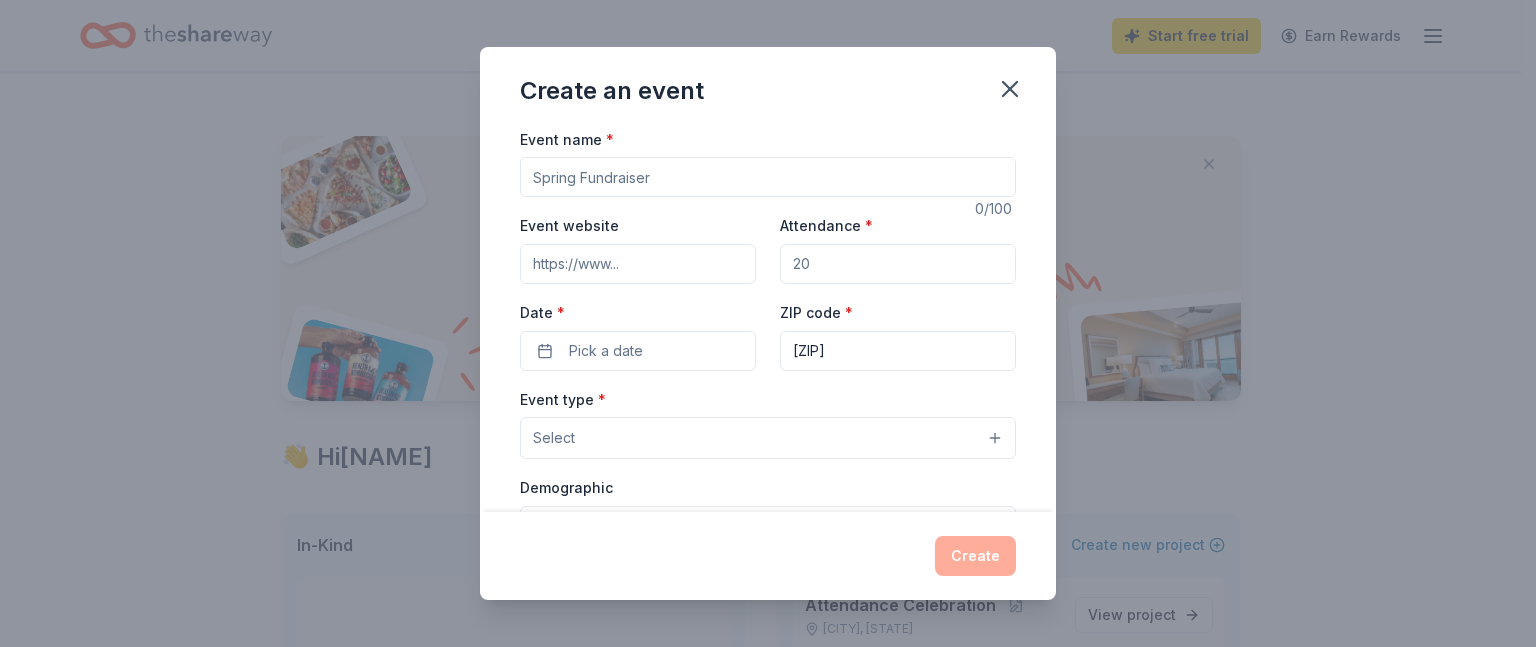 click on "Event website" at bounding box center [638, 264] 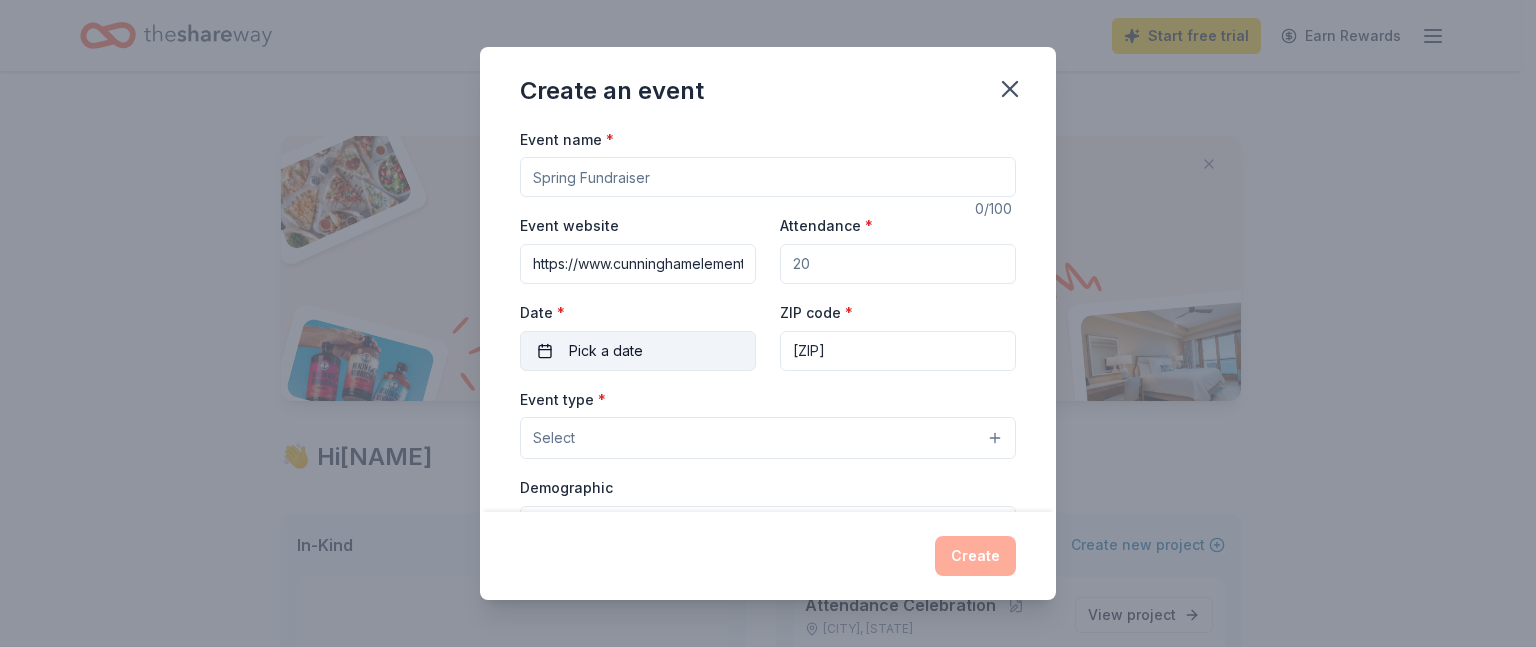 click on "Pick a date" at bounding box center [606, 351] 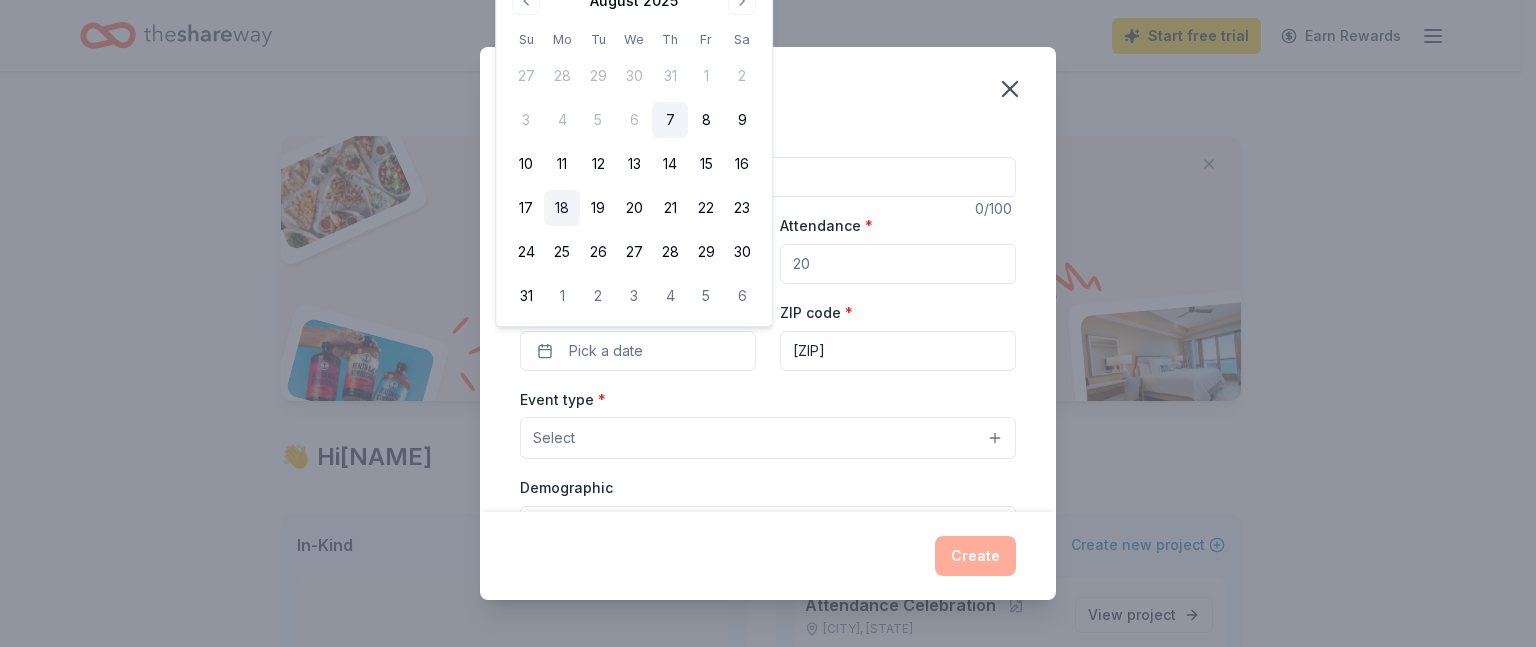 click on "18" at bounding box center [562, 208] 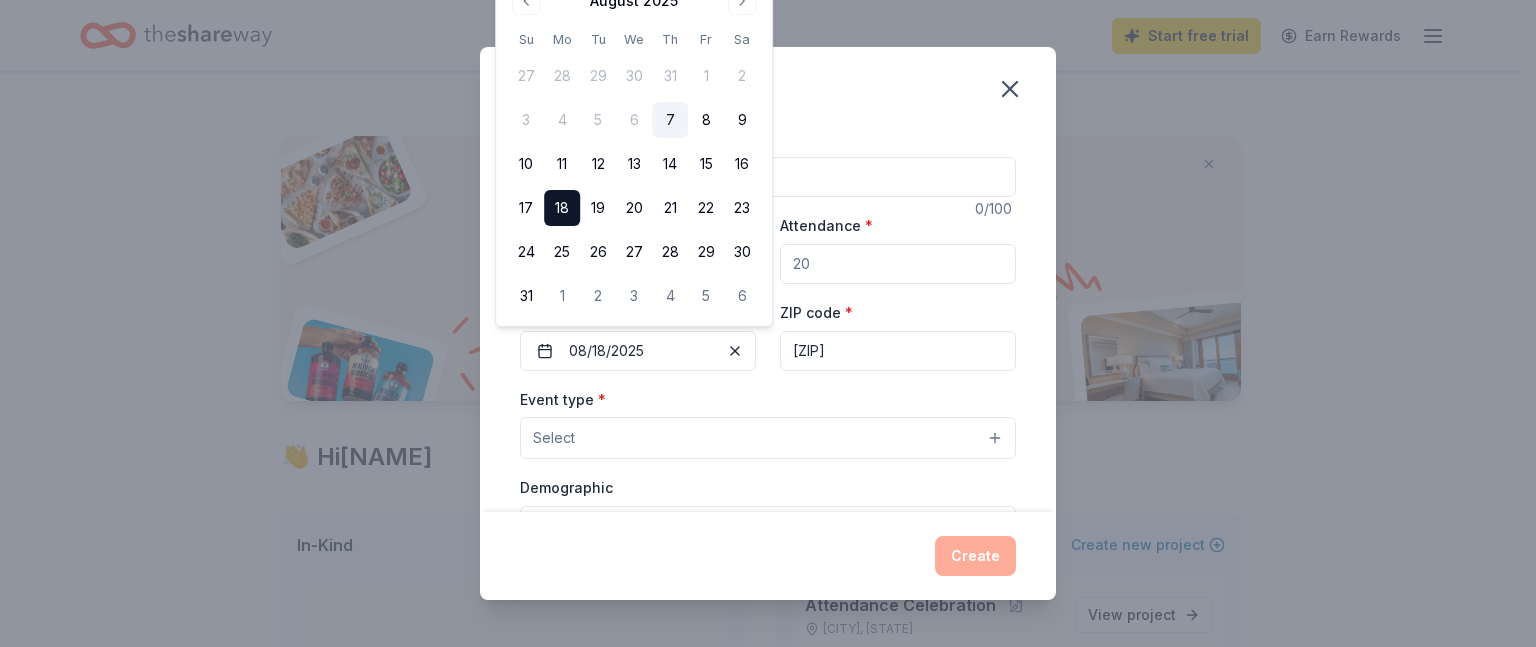 click on "[ZIP]" at bounding box center [898, 351] 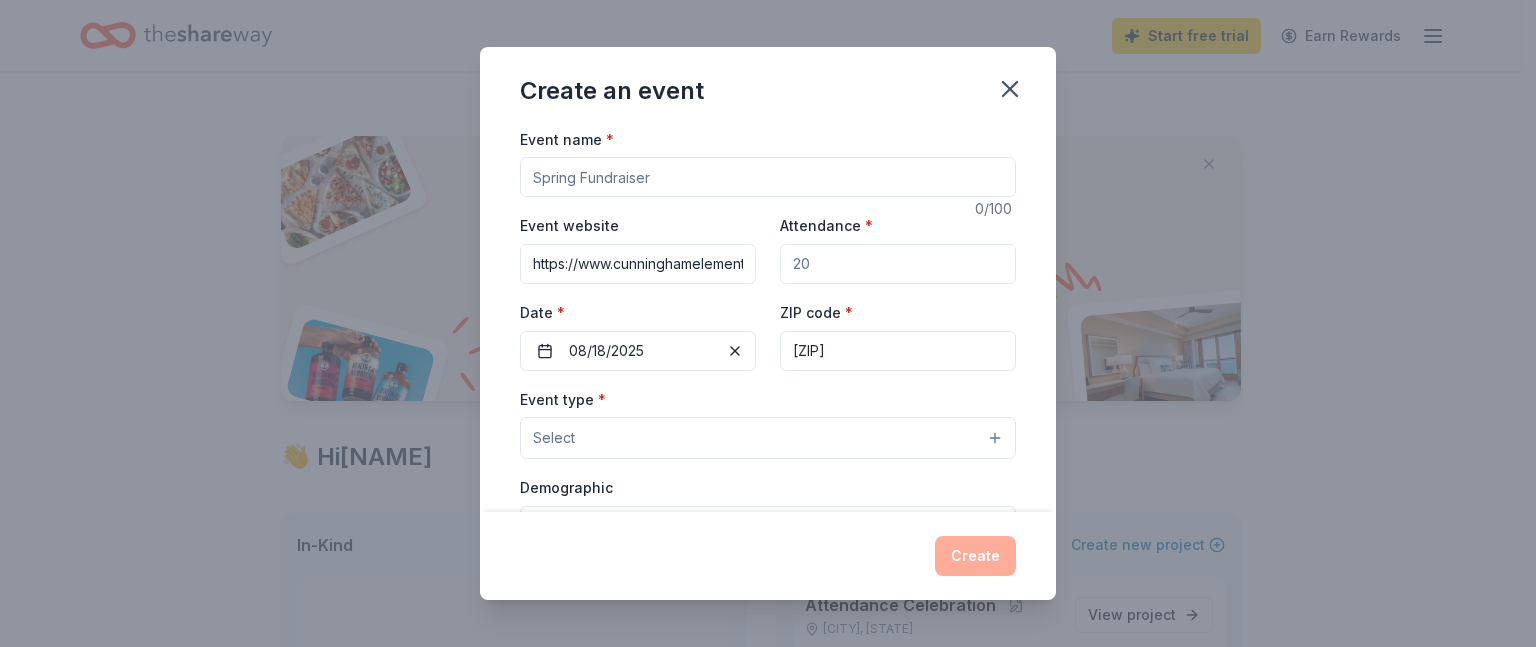 click on "ZIP code * [ZIP]" at bounding box center (898, 335) 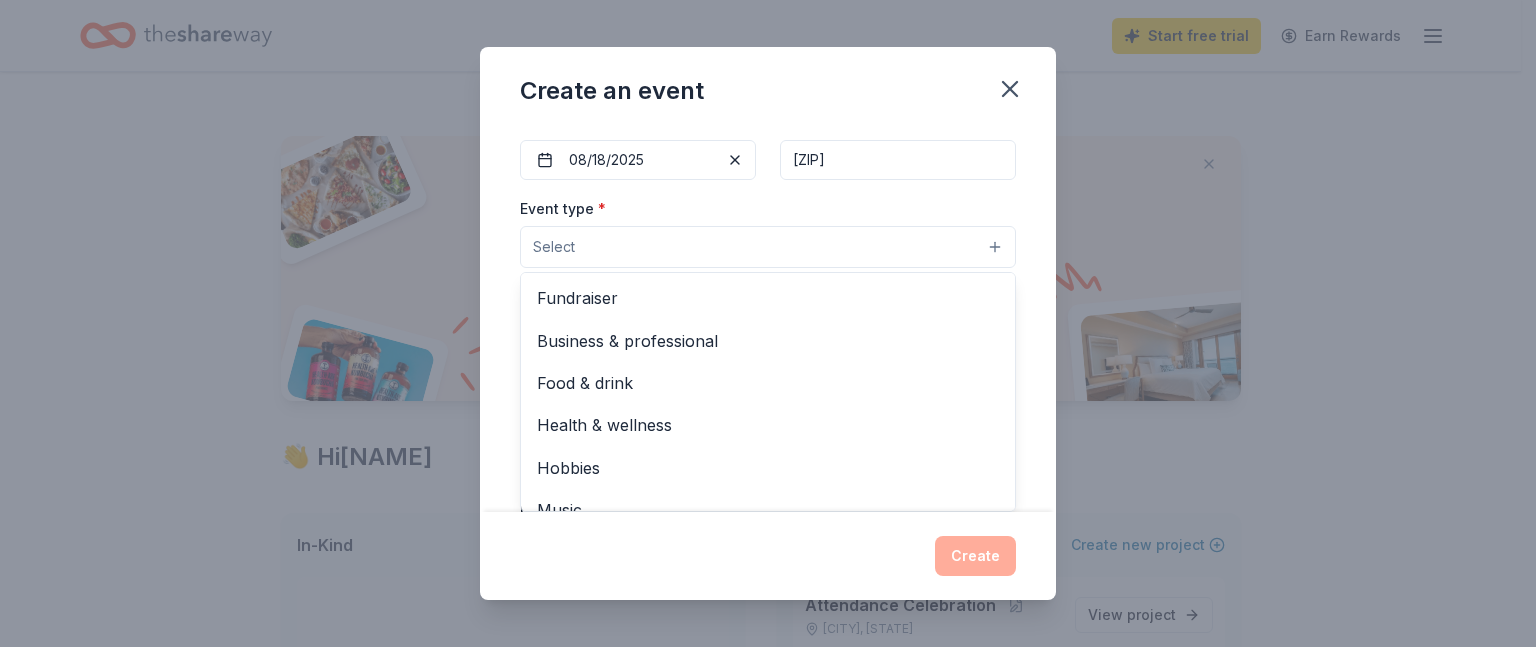scroll, scrollTop: 200, scrollLeft: 0, axis: vertical 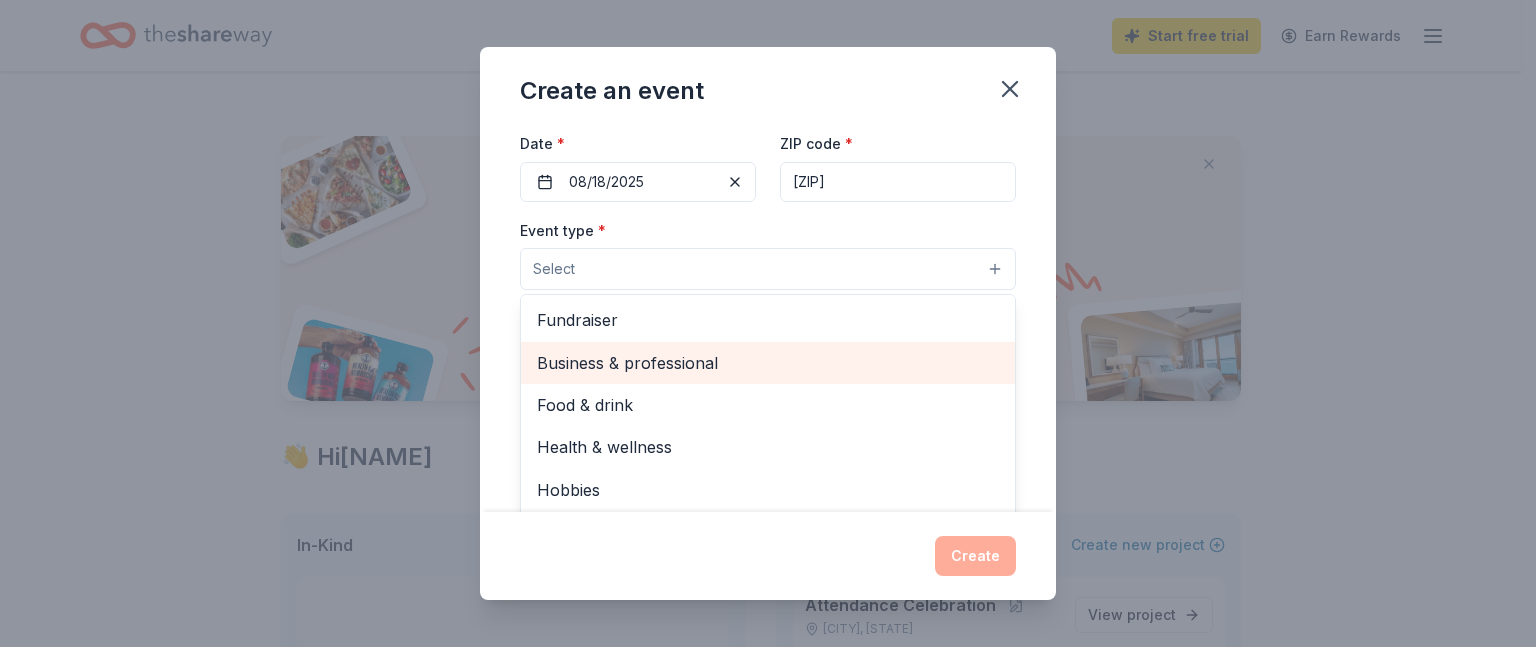 click on "Business & professional" at bounding box center [768, 363] 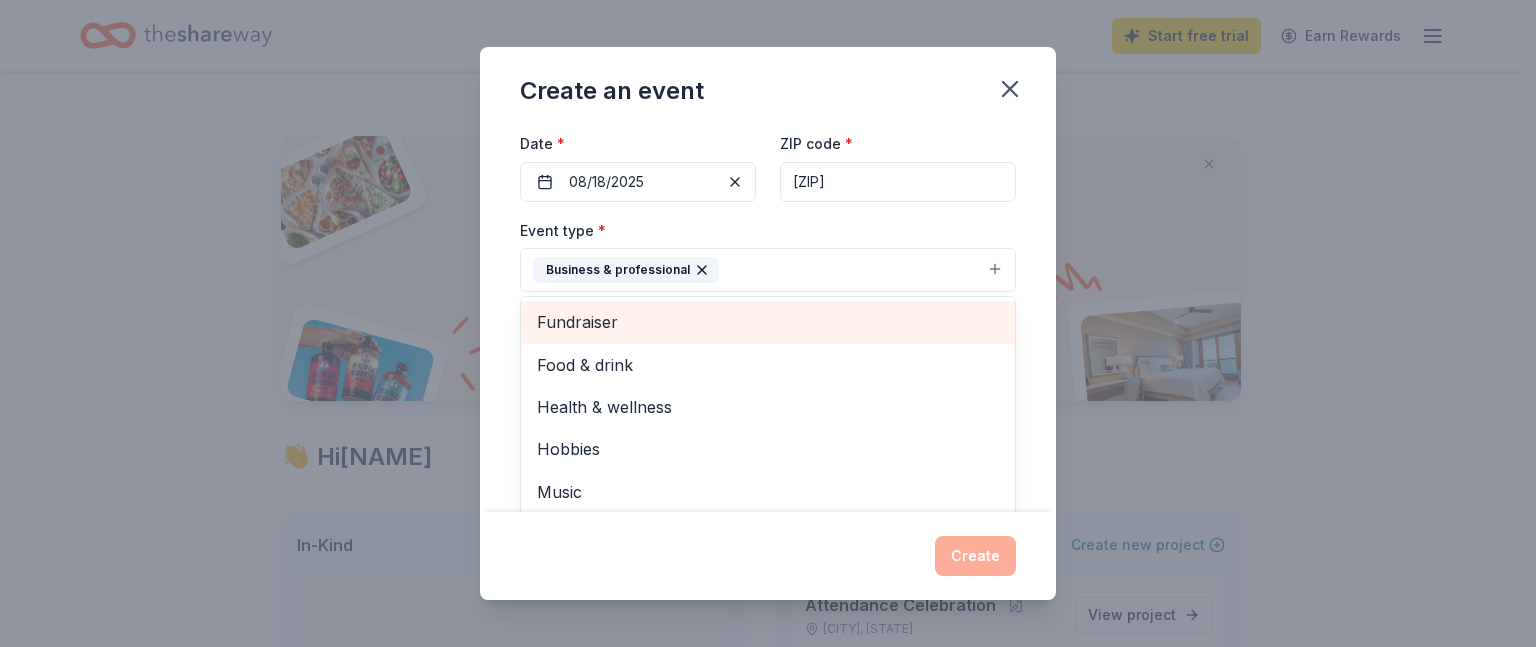 scroll, scrollTop: 24, scrollLeft: 0, axis: vertical 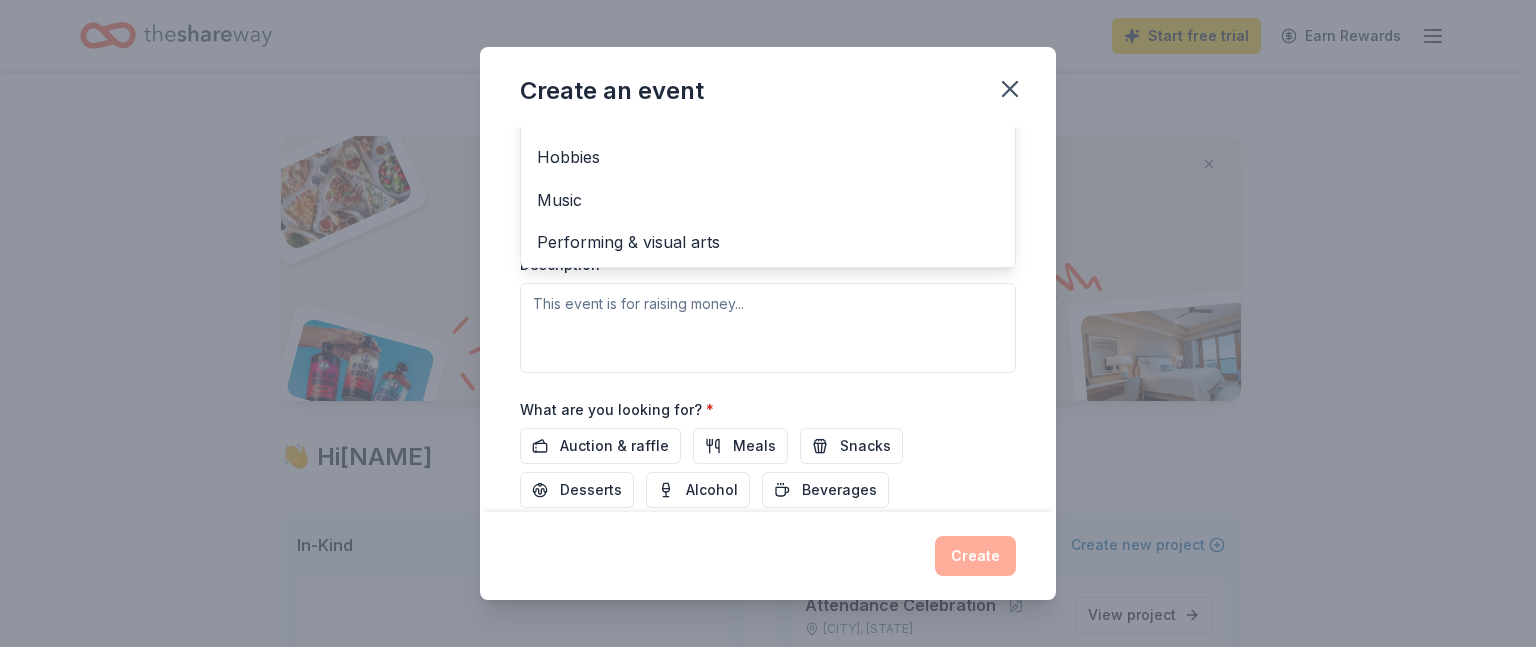 click on "Event type * Business & professional Fundraiser Food & drink Health & wellness Hobbies Music Performing & visual arts Demographic Select We use this information to help brands find events with their target demographic to sponsor their products. Mailing address [ADDRESS], [CITY], [STATE], [ZIP] Apt/unit Description" at bounding box center (768, 161) 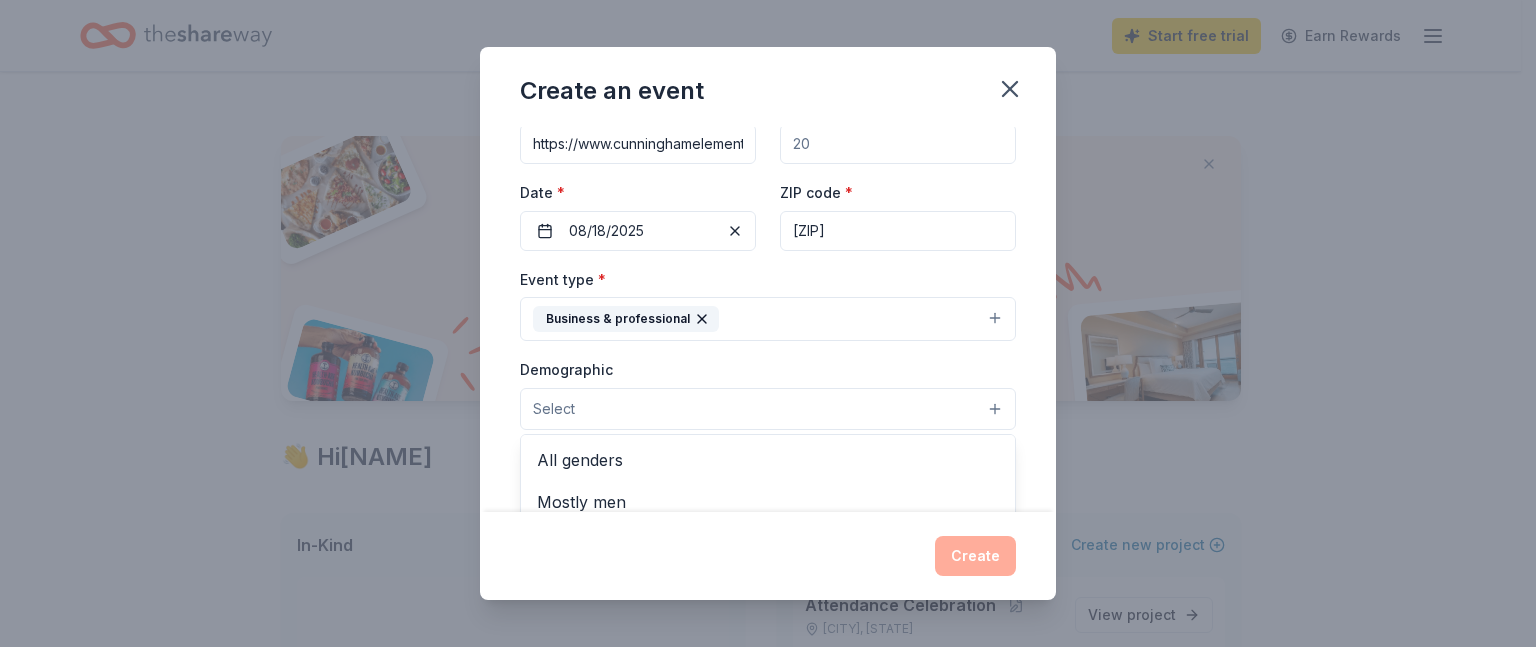 click on "Select" at bounding box center [768, 409] 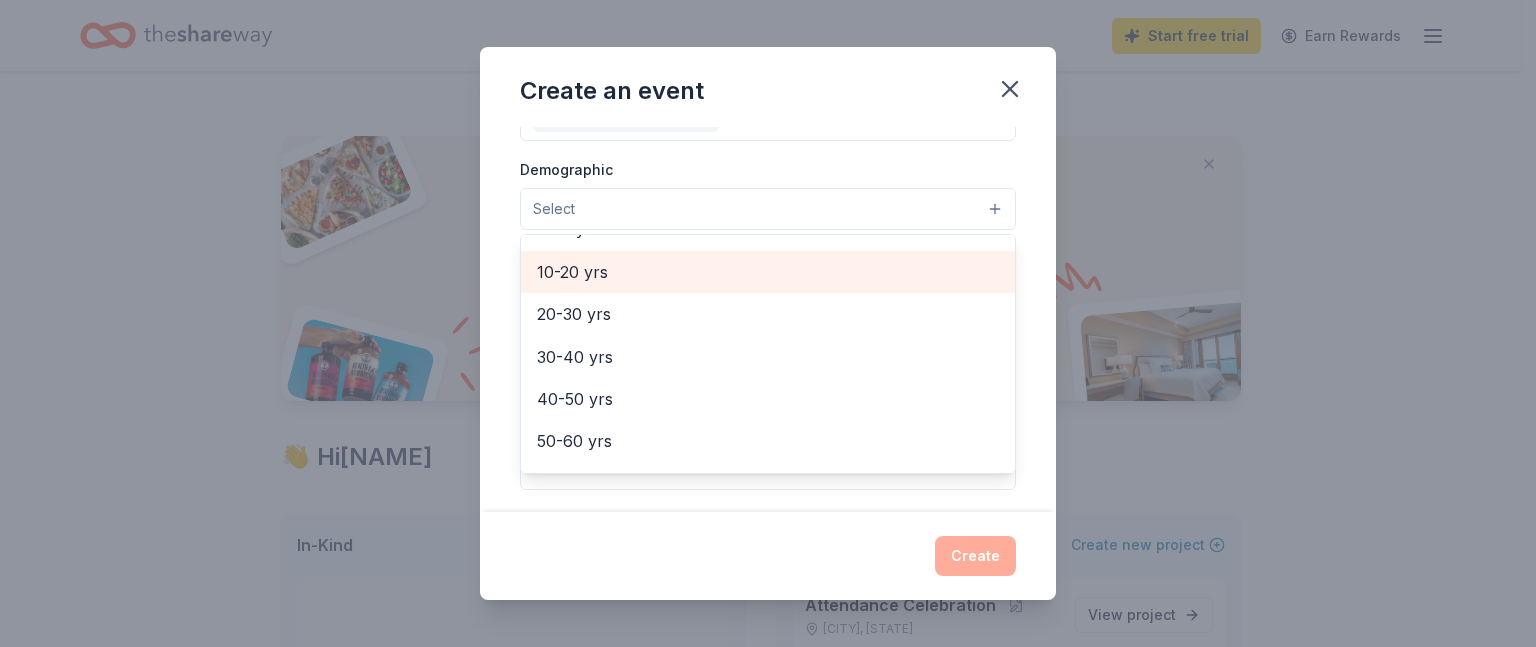 scroll, scrollTop: 100, scrollLeft: 0, axis: vertical 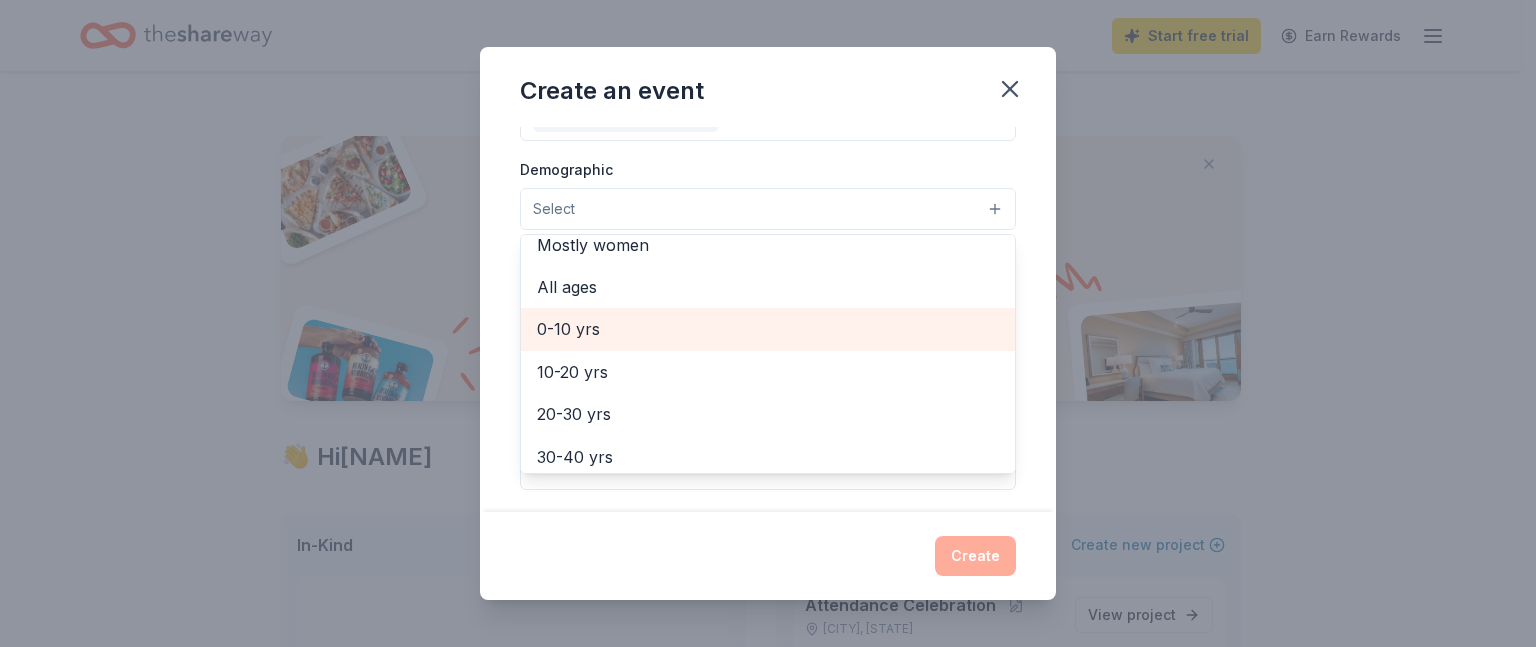 click on "0-10 yrs" at bounding box center (768, 329) 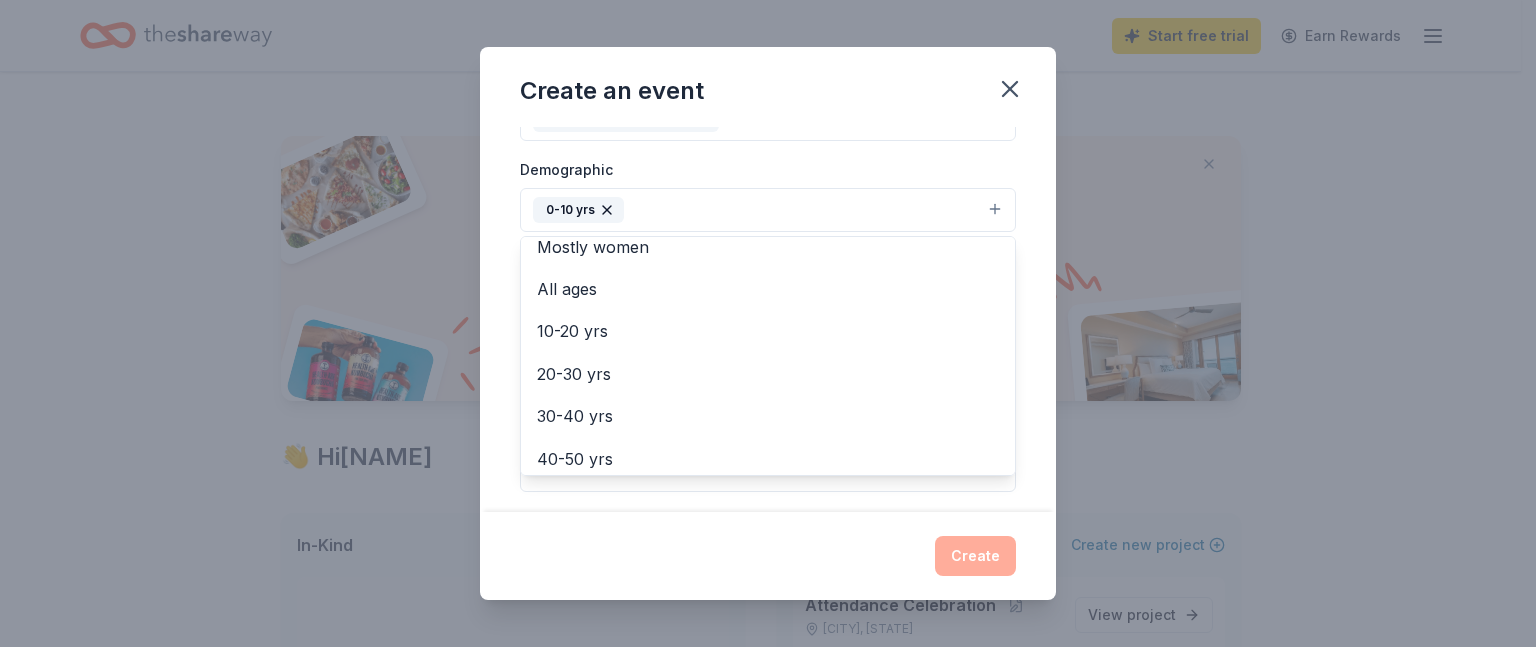 click on "Event name * 0 /100 Event website https://www.cunninghamelementary.org/apps/staff/ Attendance * Date * 08/18/2025 ZIP code * [ZIP] Event type * Business & professional Demographic 0-10 yrs All genders Mostly men Mostly women All ages 10-20 yrs 20-30 yrs 30-40 yrs 40-50 yrs 50-60 yrs 60-70 yrs 70-80 yrs 80+ yrs We use this information to help brands find events with their target demographic to sponsor their products. Mailing address [NUMBER] [STREET] STE [NUMBER], [CITY], [STATE], [ZIP]-[ZIP] Apt/unit Description What are you looking for? * Auction & raffle Meals Snacks Desserts Alcohol Beverages Send me reminders Email me reminders of donor application deadlines Recurring event" at bounding box center [768, 320] 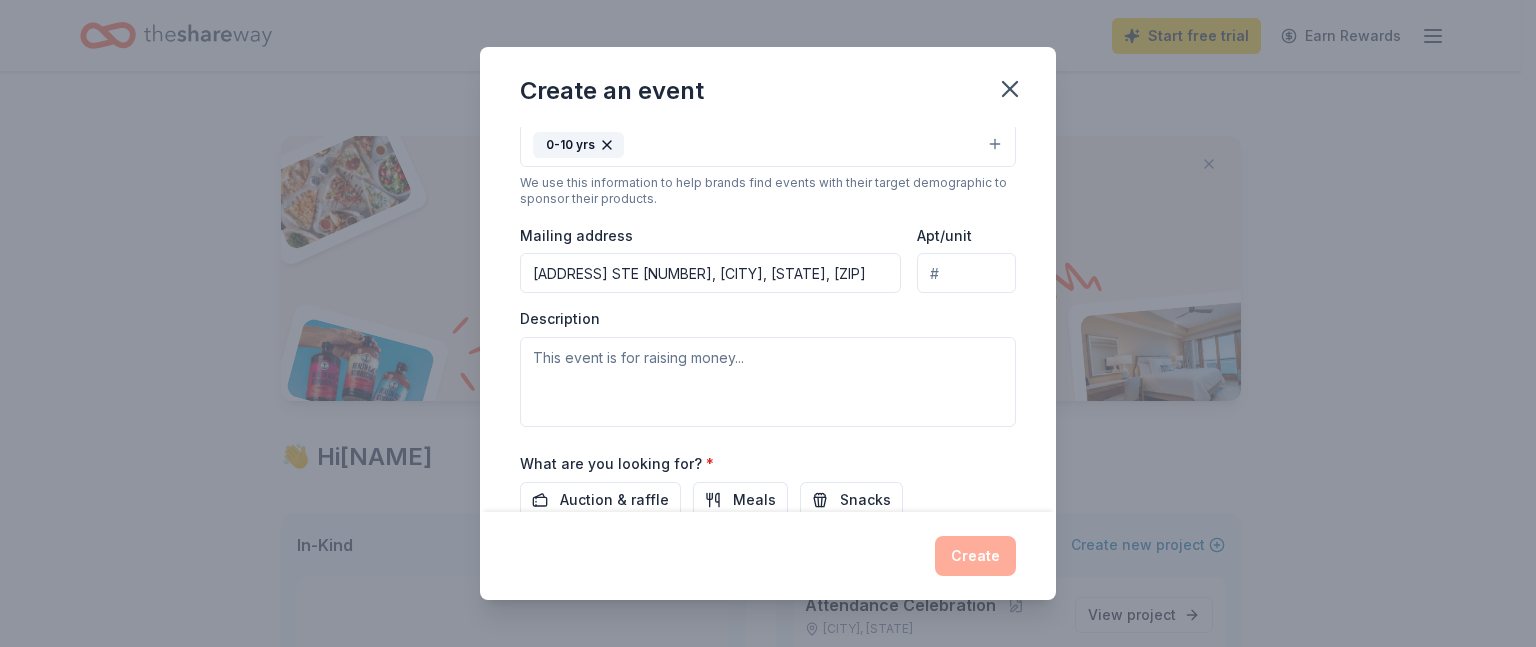 scroll, scrollTop: 420, scrollLeft: 0, axis: vertical 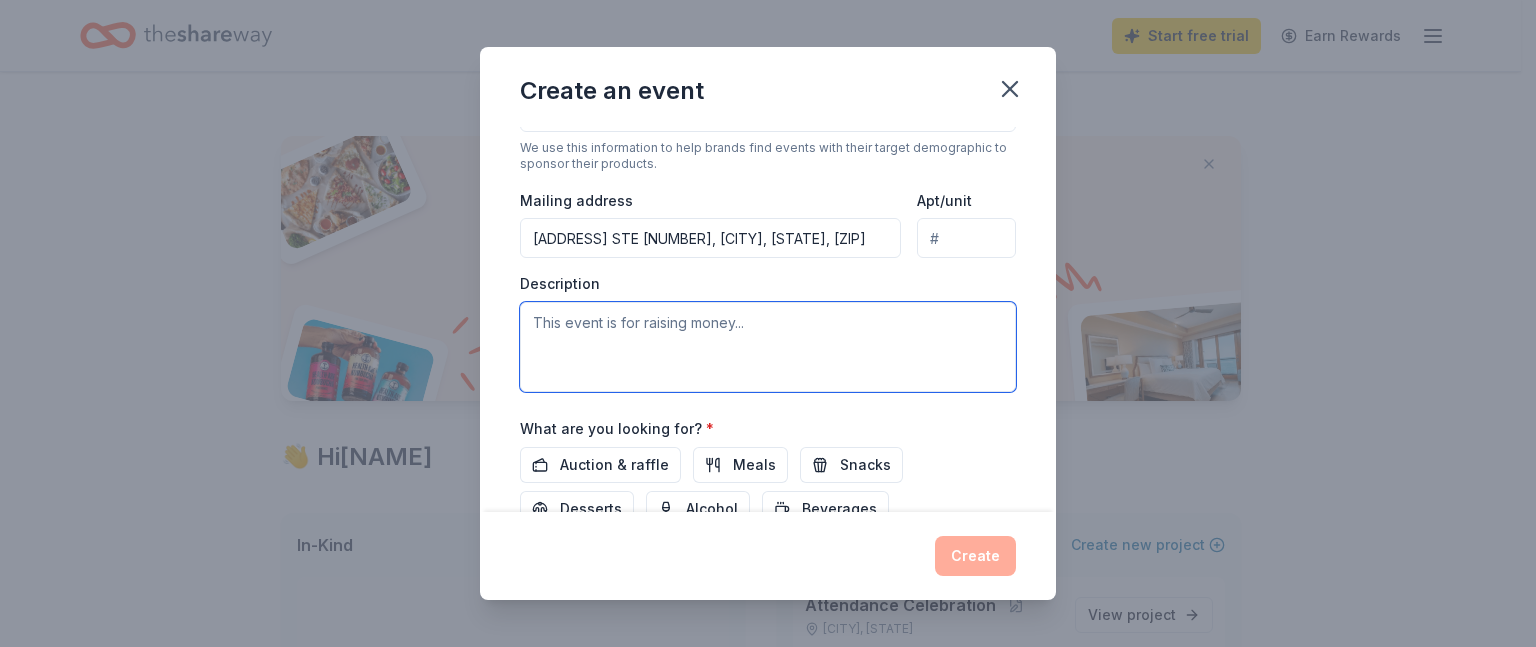 click at bounding box center (768, 347) 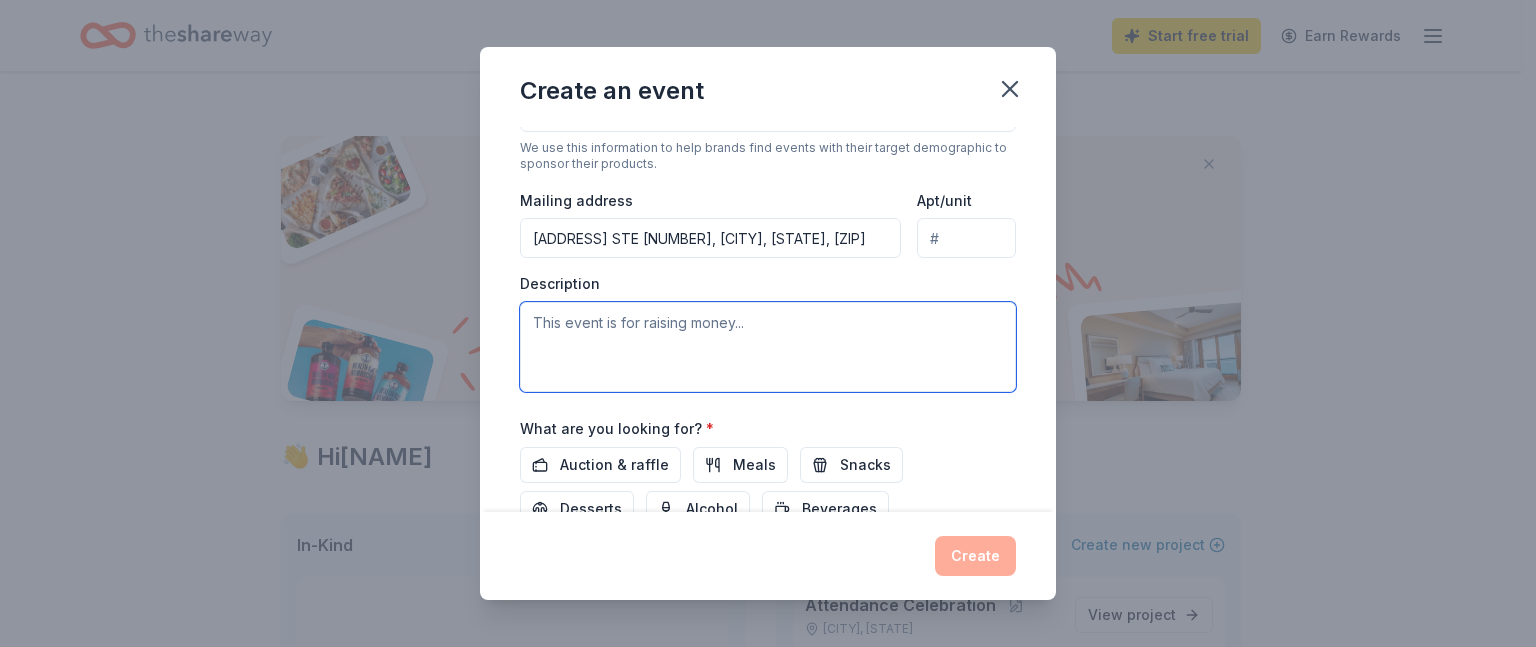 scroll, scrollTop: 572, scrollLeft: 0, axis: vertical 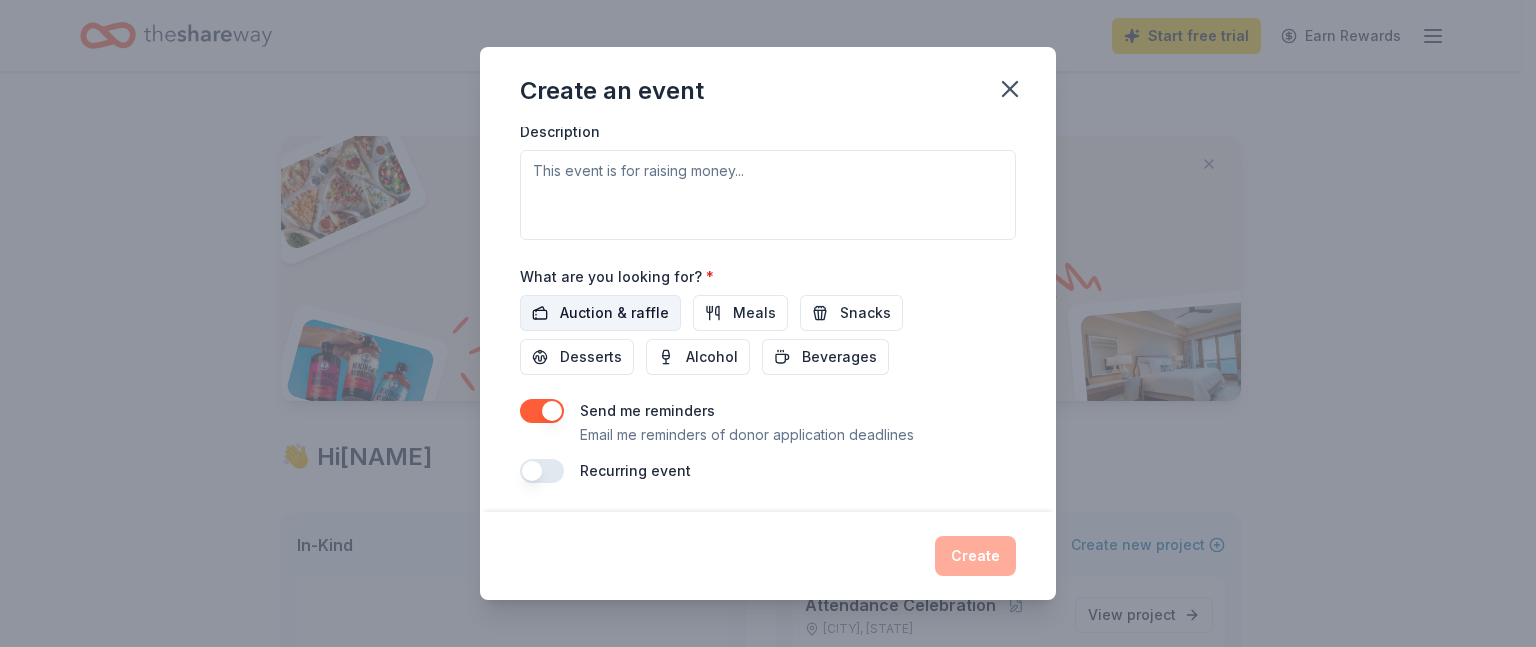 click on "Auction & raffle" at bounding box center [614, 313] 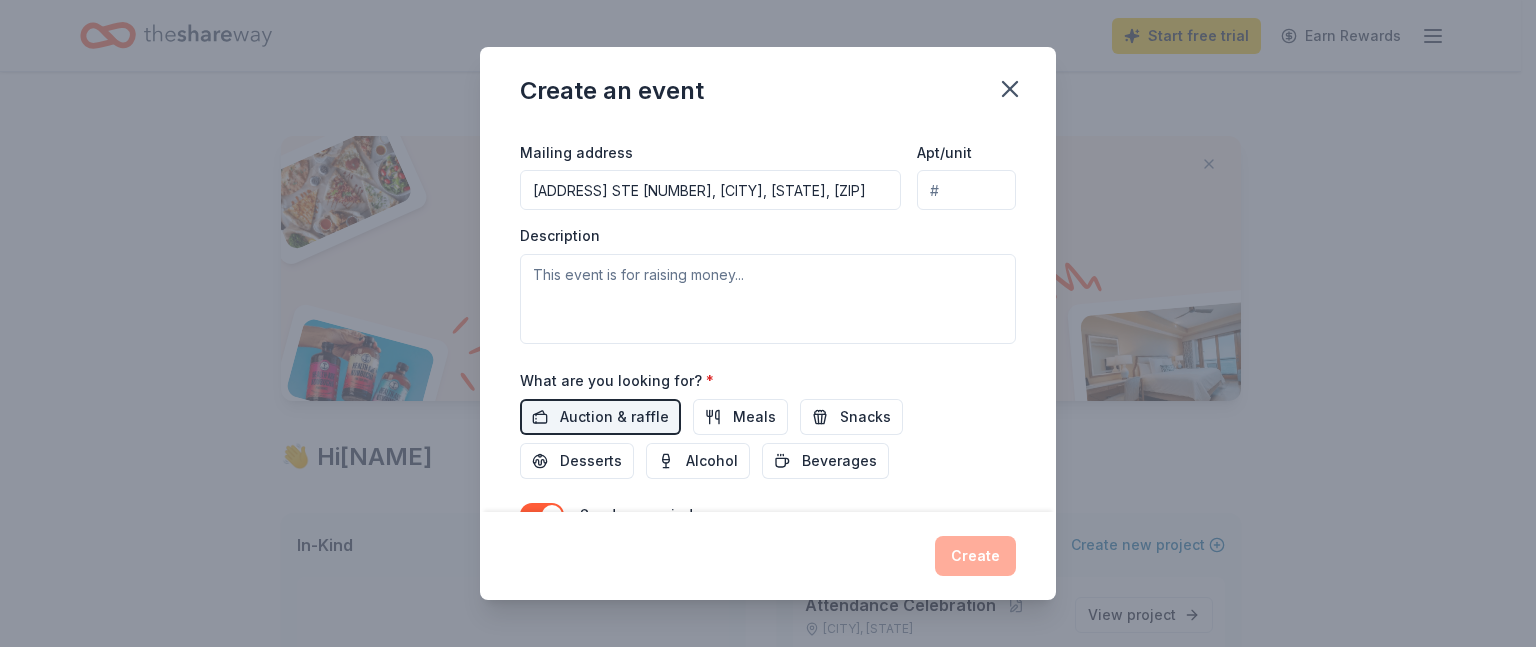 scroll, scrollTop: 372, scrollLeft: 0, axis: vertical 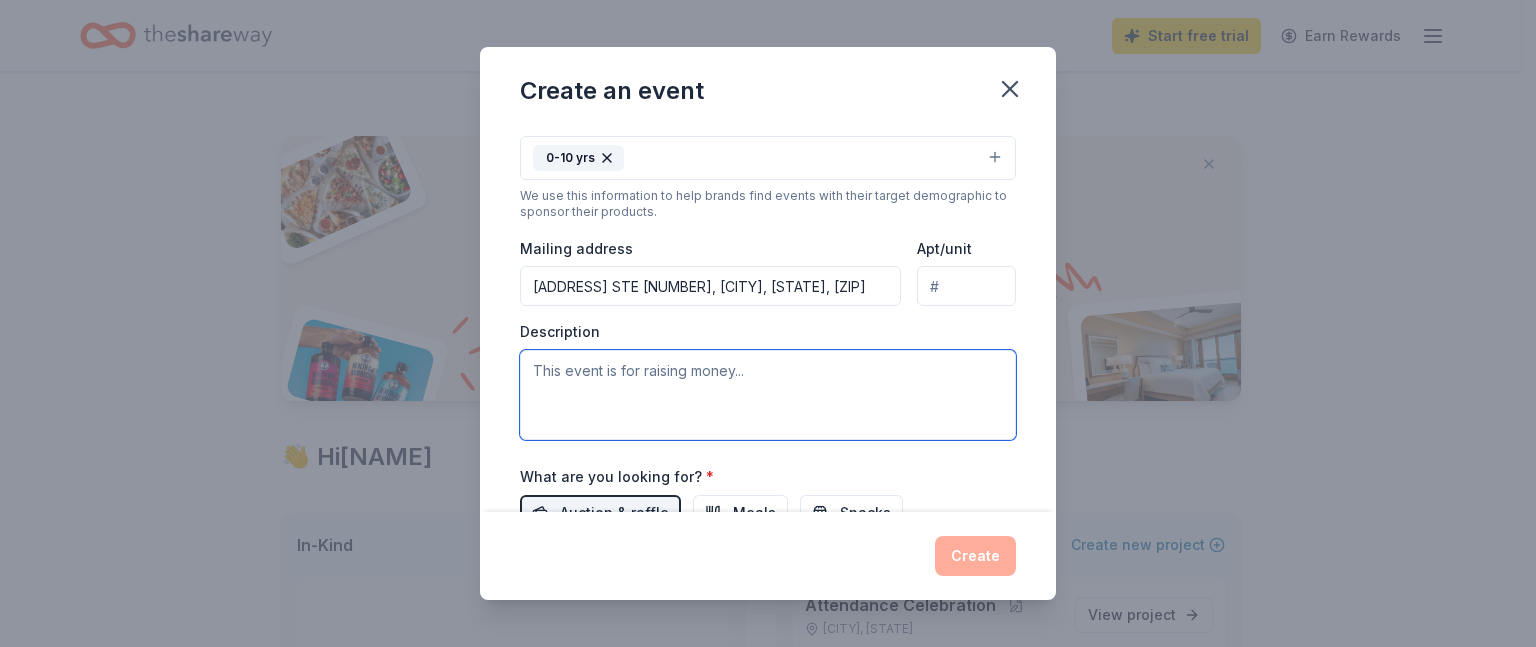 click at bounding box center (768, 395) 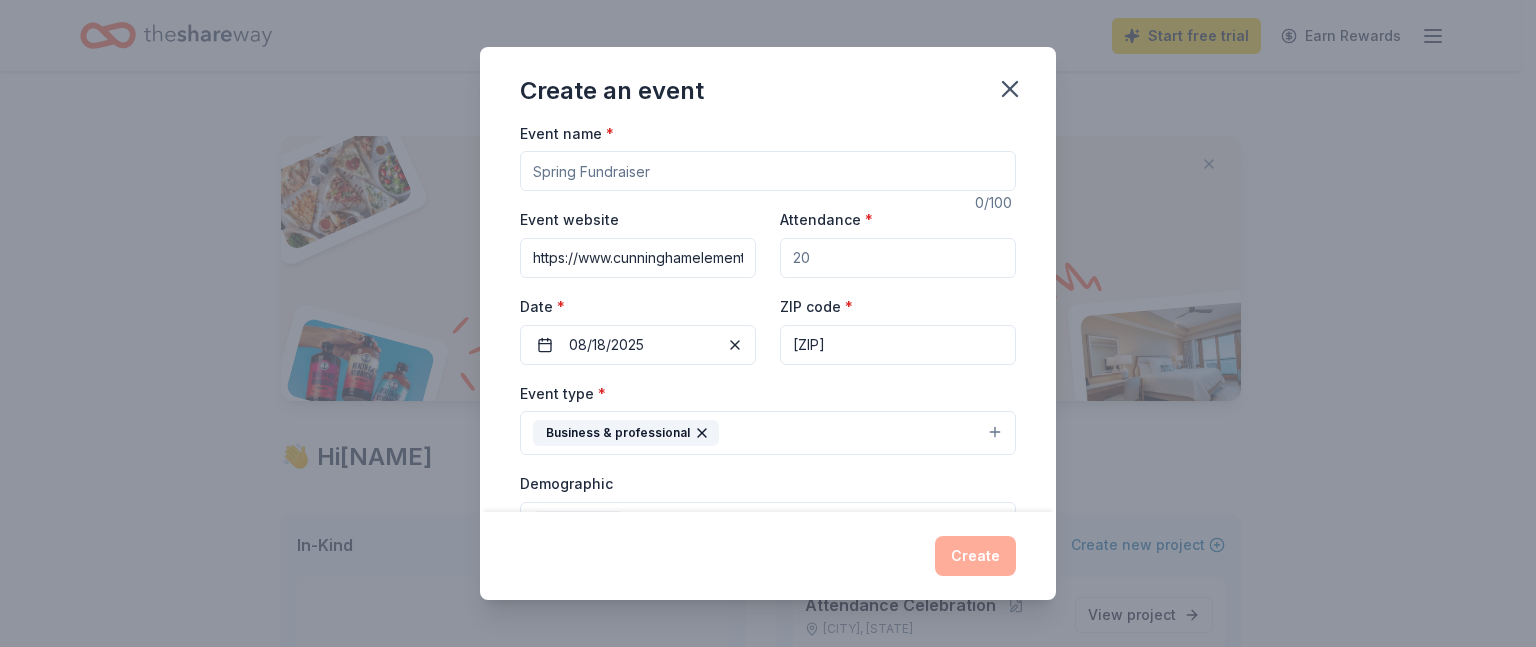 scroll, scrollTop: 0, scrollLeft: 0, axis: both 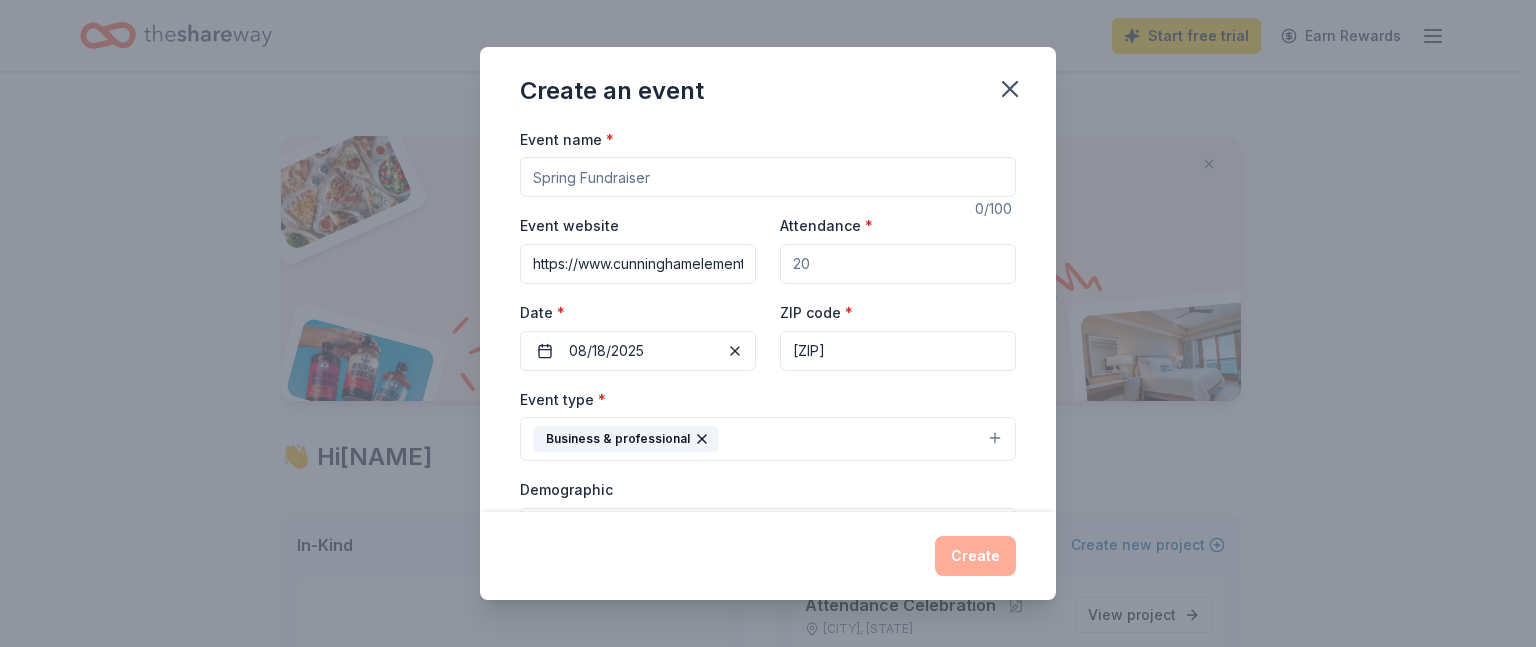 type on "We would like to receive donations that we can raffle off for families who have less than two absences by the end of each semester." 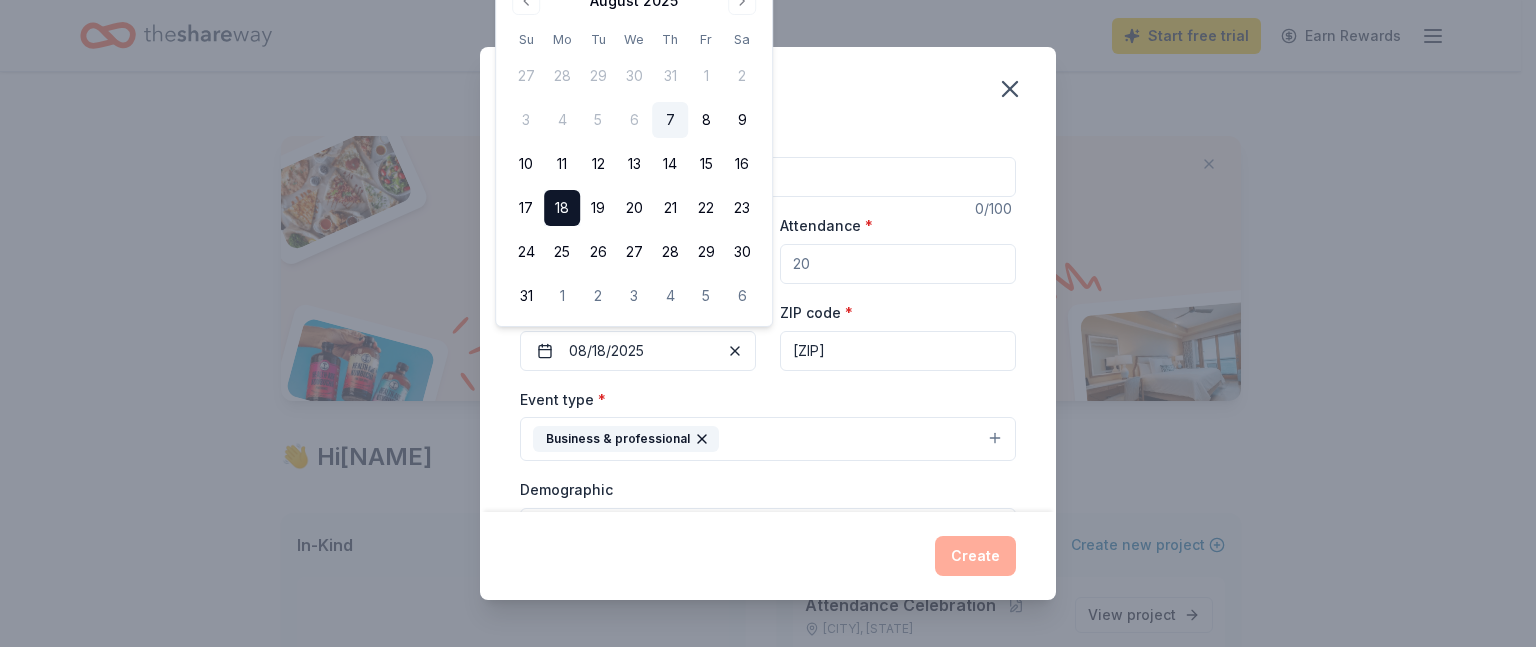 click on "Attendance *" at bounding box center (898, 264) 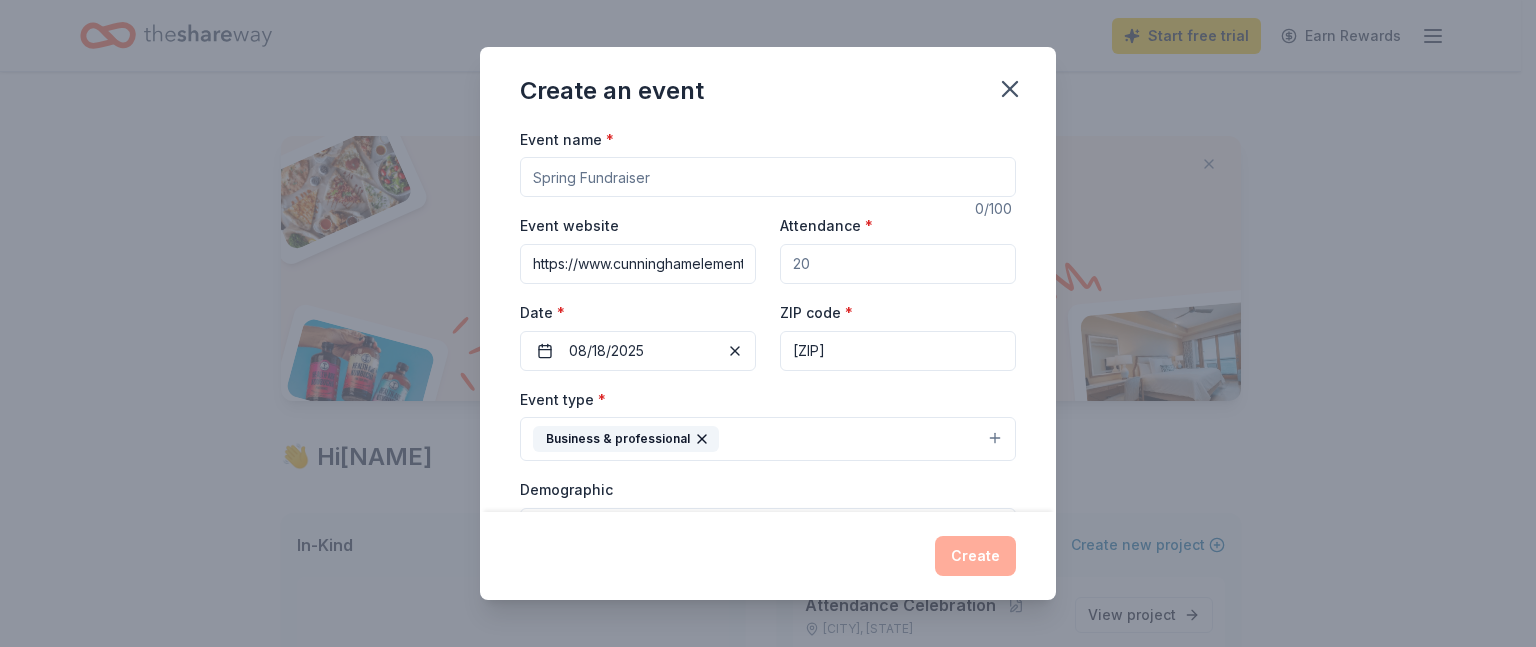 click on "Event name *" at bounding box center (768, 177) 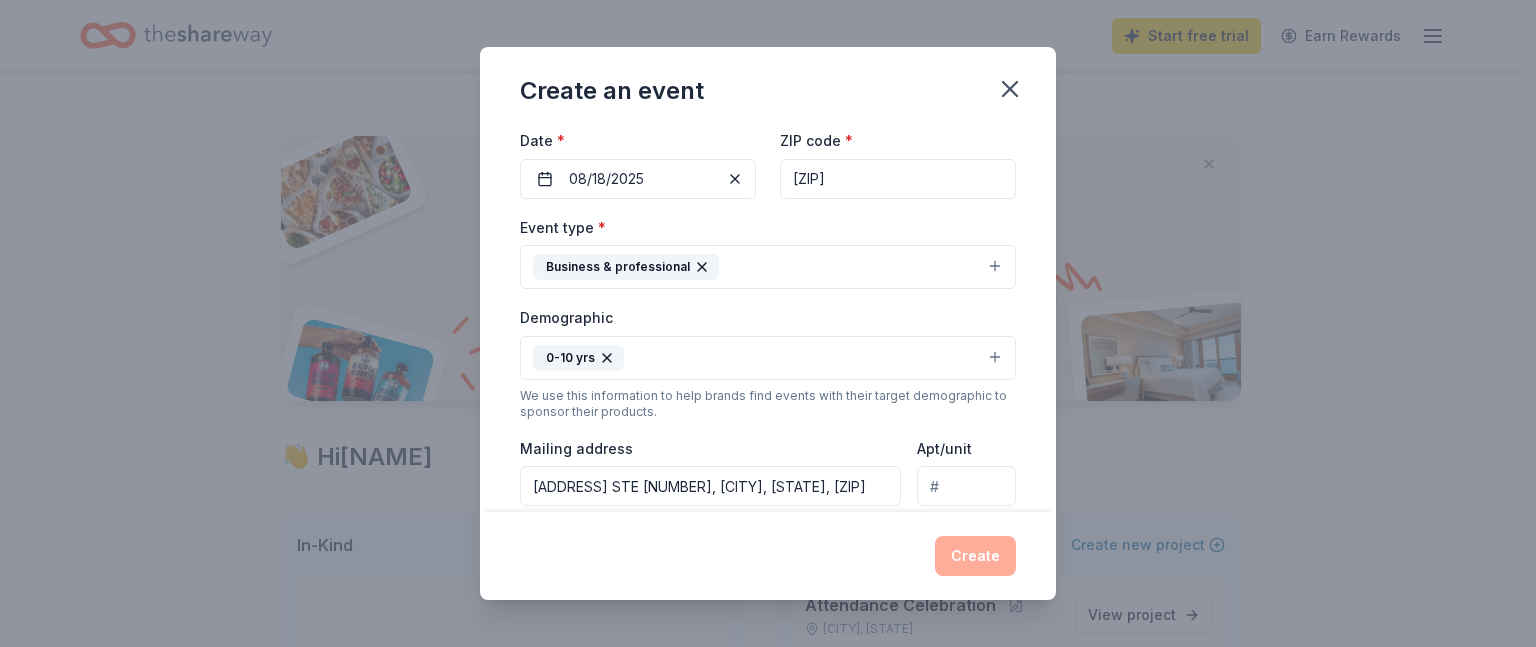 scroll, scrollTop: 0, scrollLeft: 0, axis: both 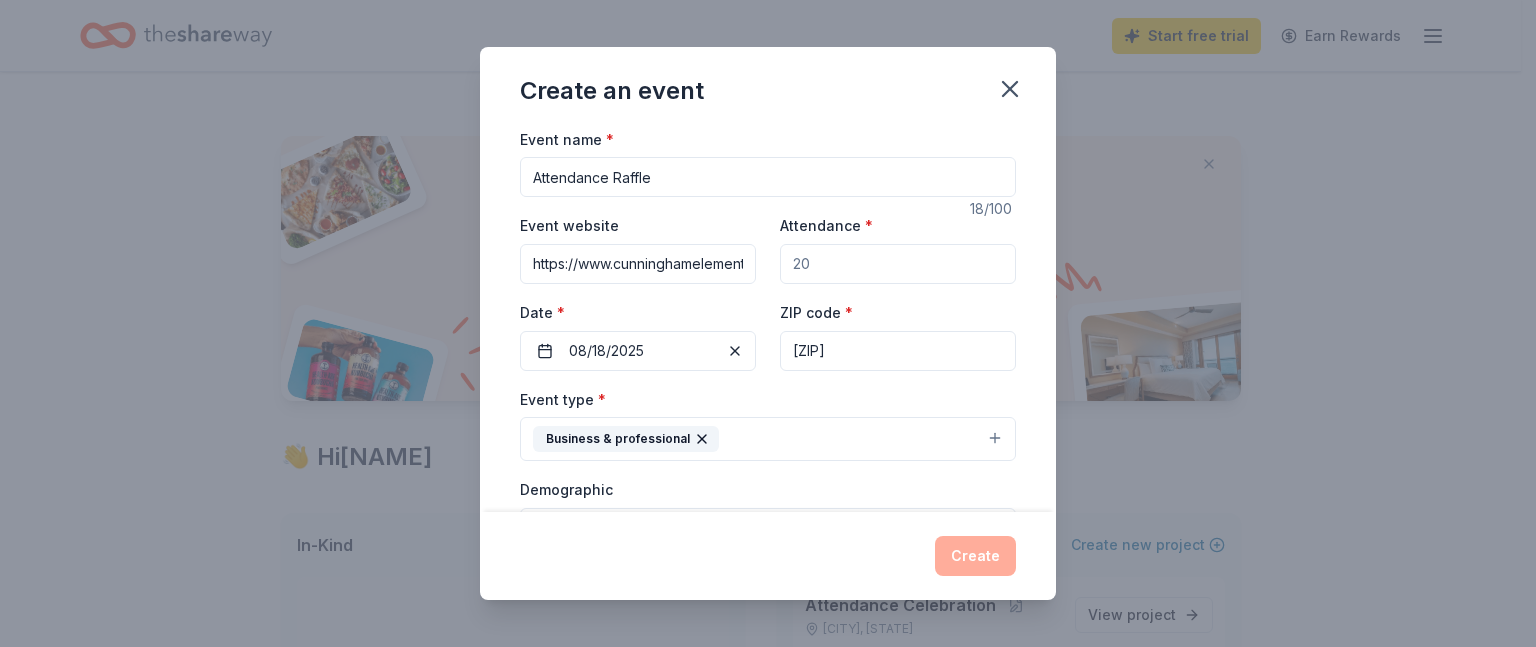 type on "Attendance Raffle" 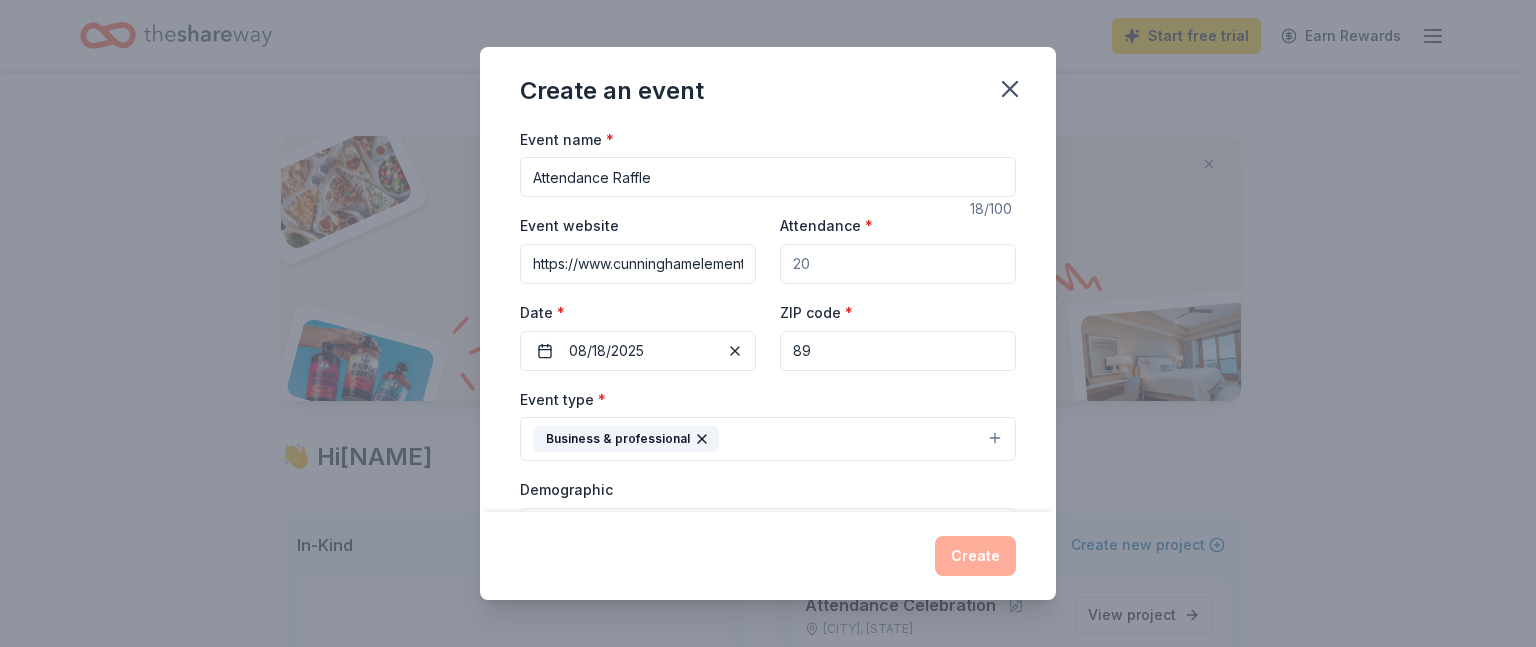 click on "89" at bounding box center (898, 351) 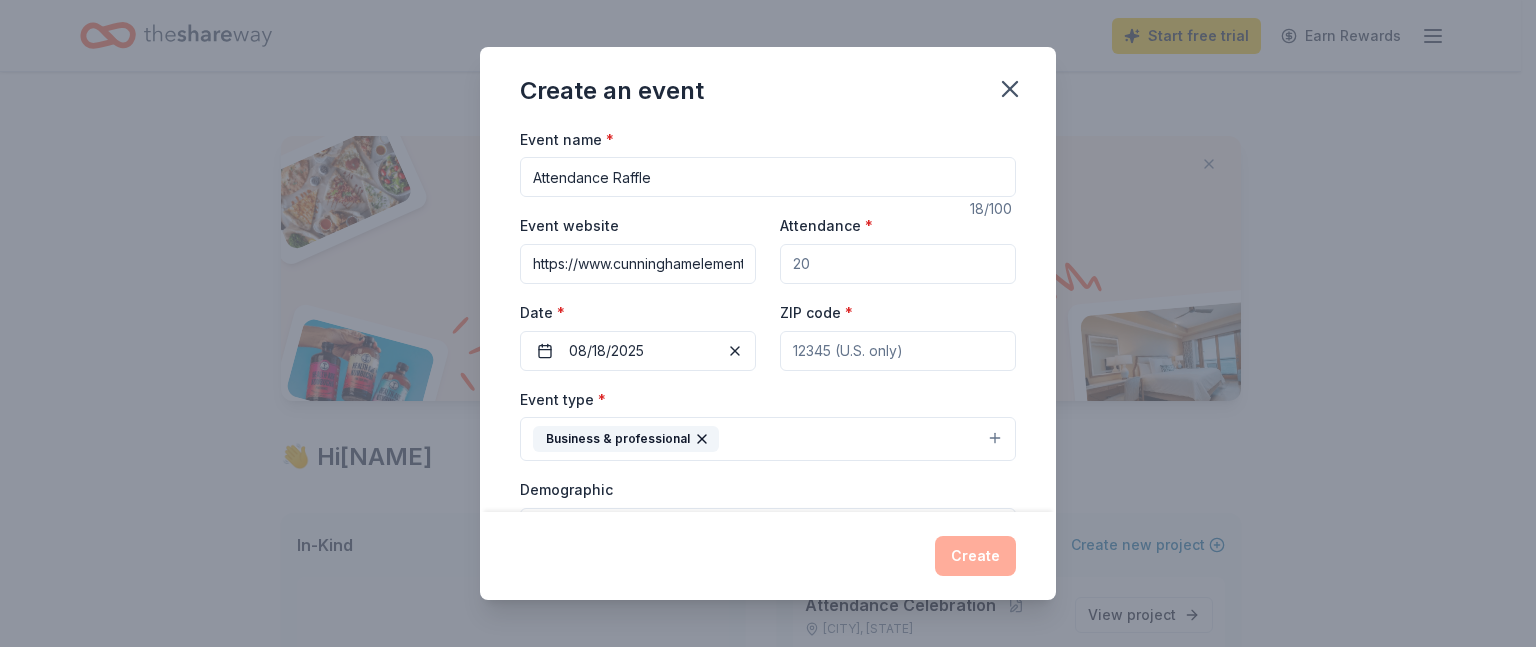click on "ZIP code *" at bounding box center (898, 351) 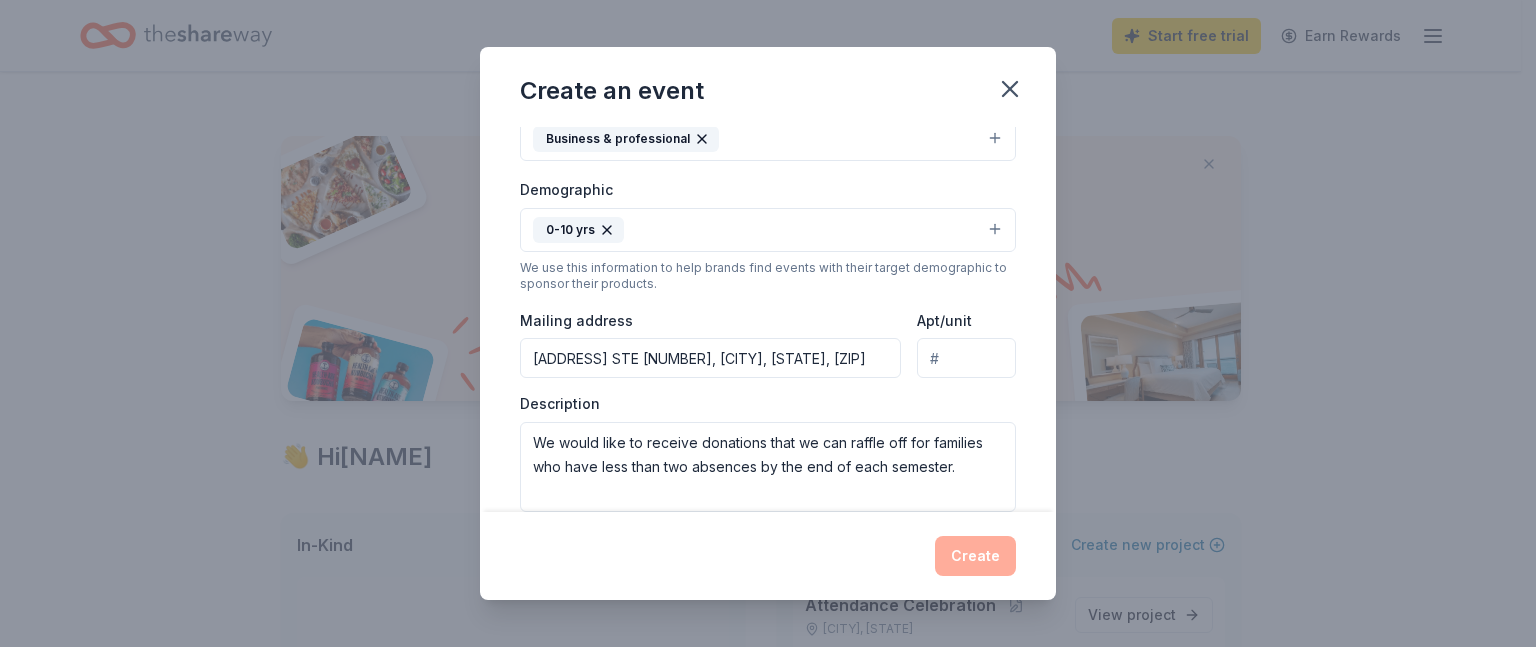 scroll, scrollTop: 572, scrollLeft: 0, axis: vertical 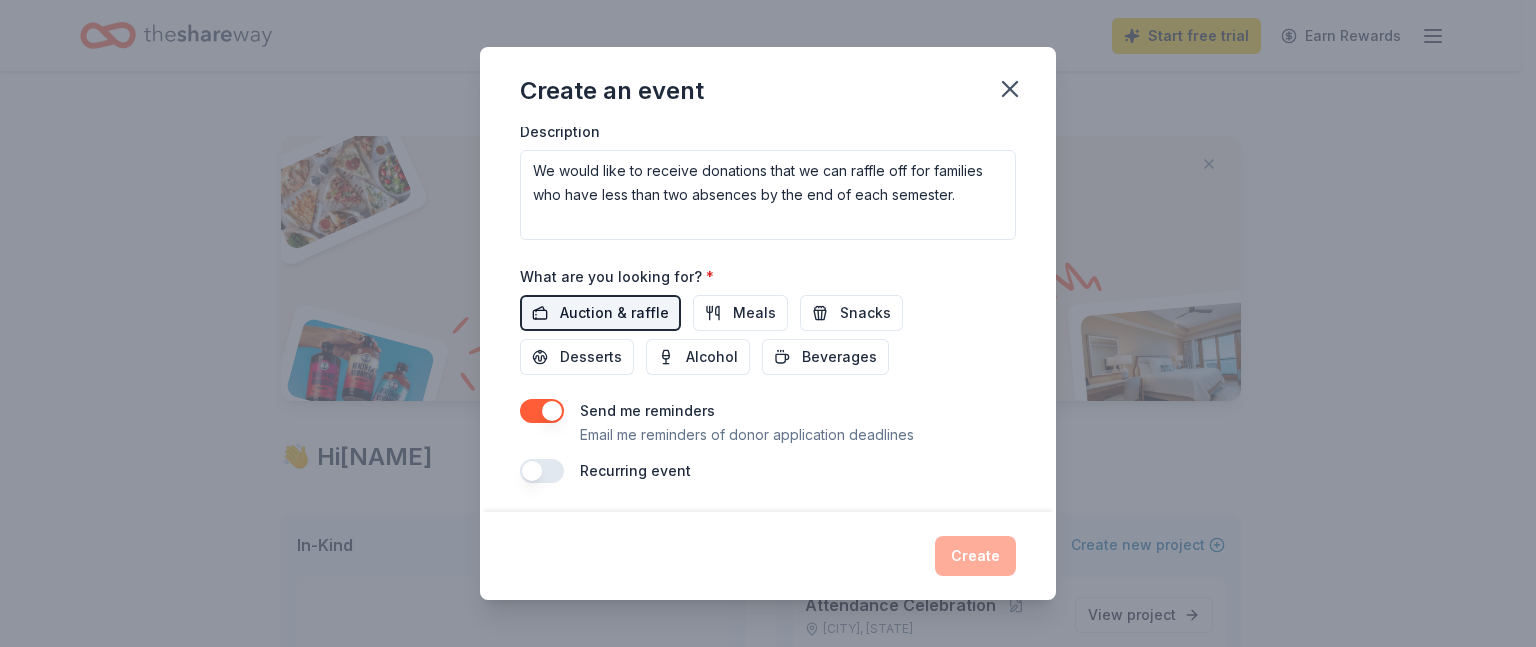 click on "Auction & raffle" at bounding box center (614, 313) 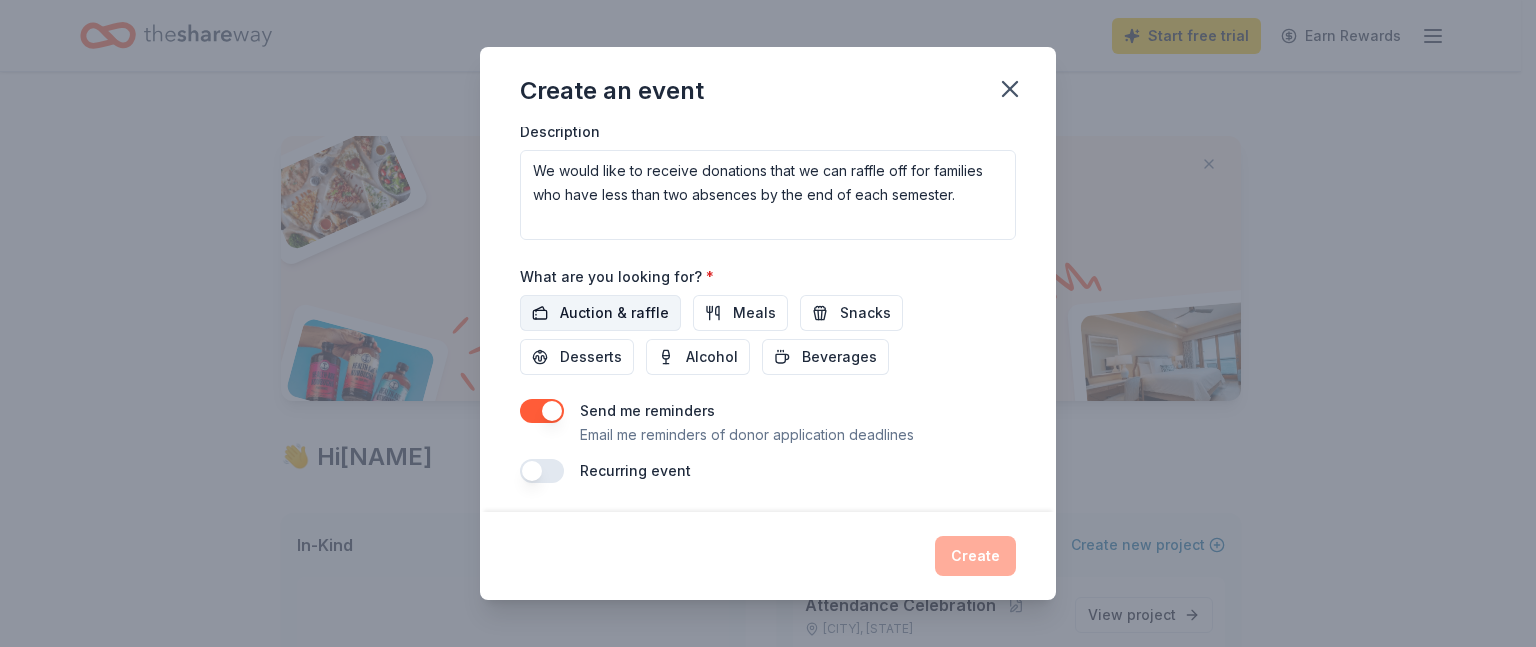 click on "Auction & raffle" at bounding box center (614, 313) 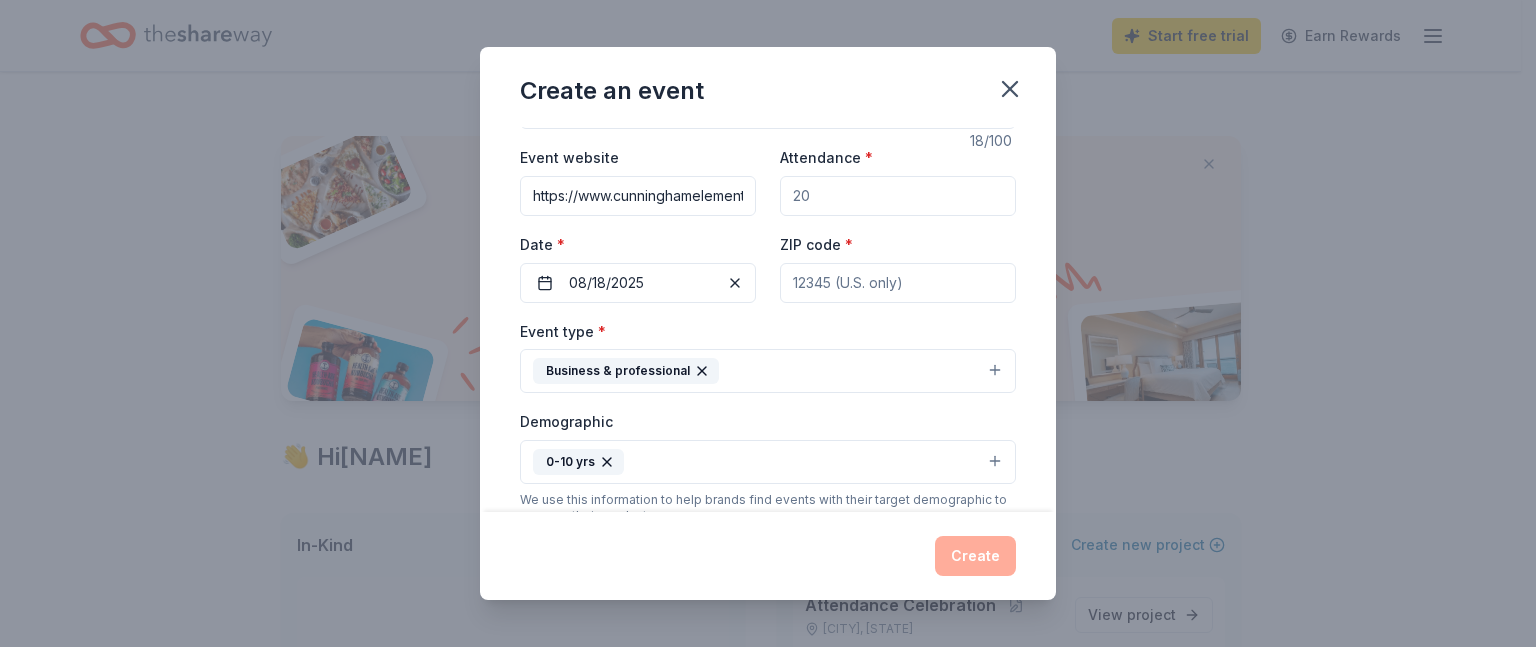 scroll, scrollTop: 0, scrollLeft: 0, axis: both 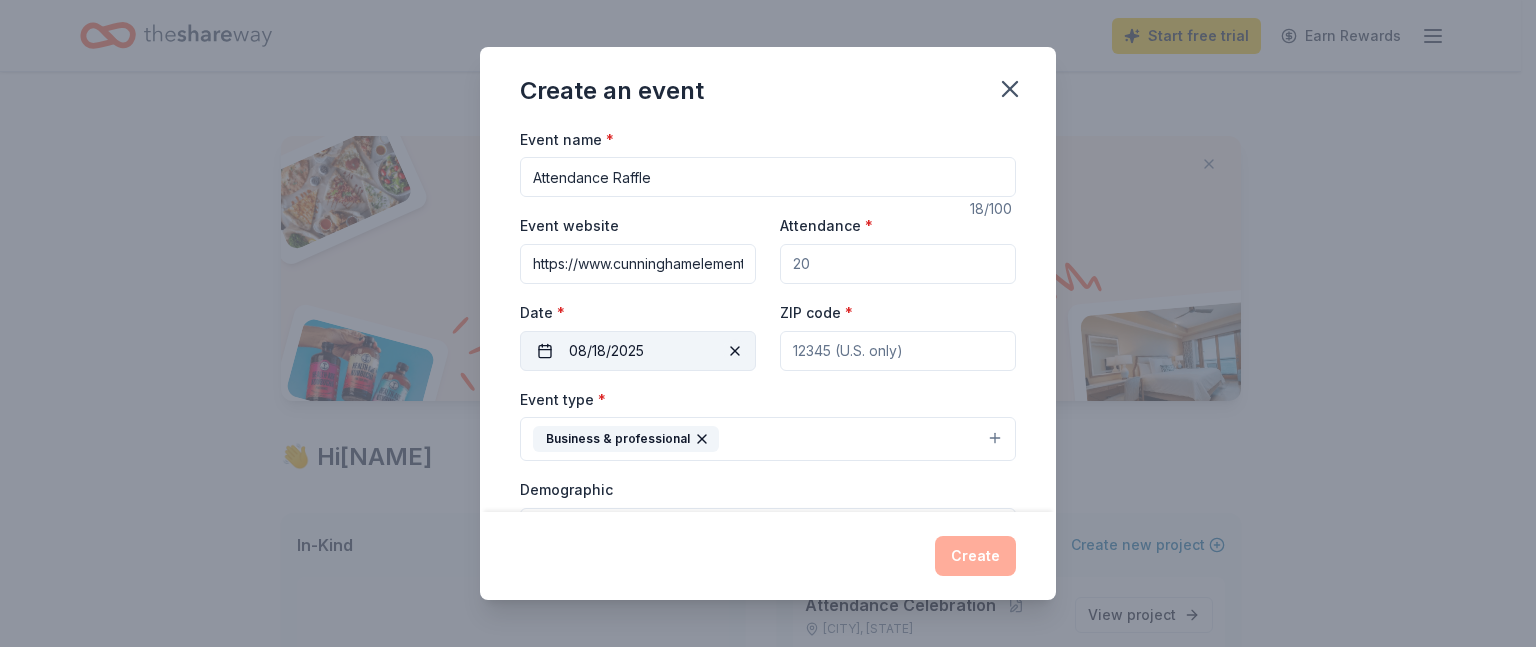 click at bounding box center (735, 351) 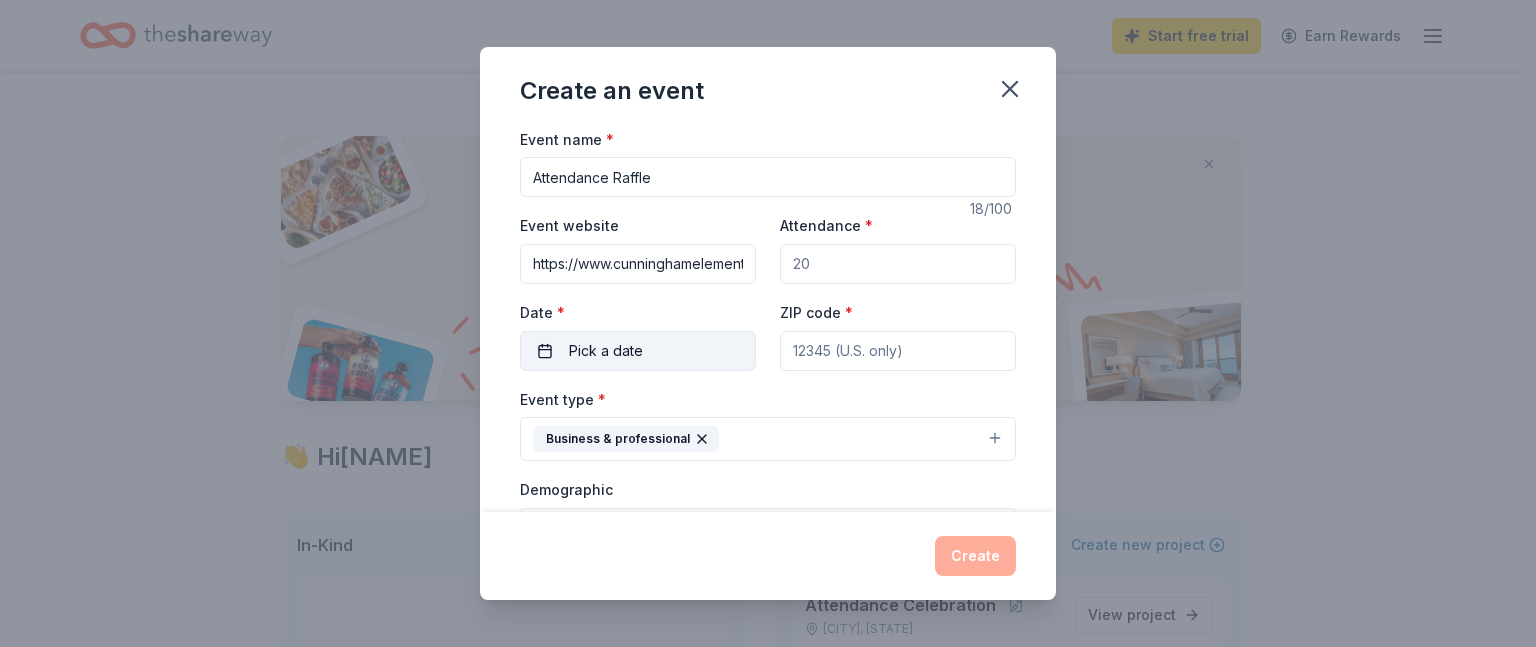 click on "Pick a date" at bounding box center (638, 351) 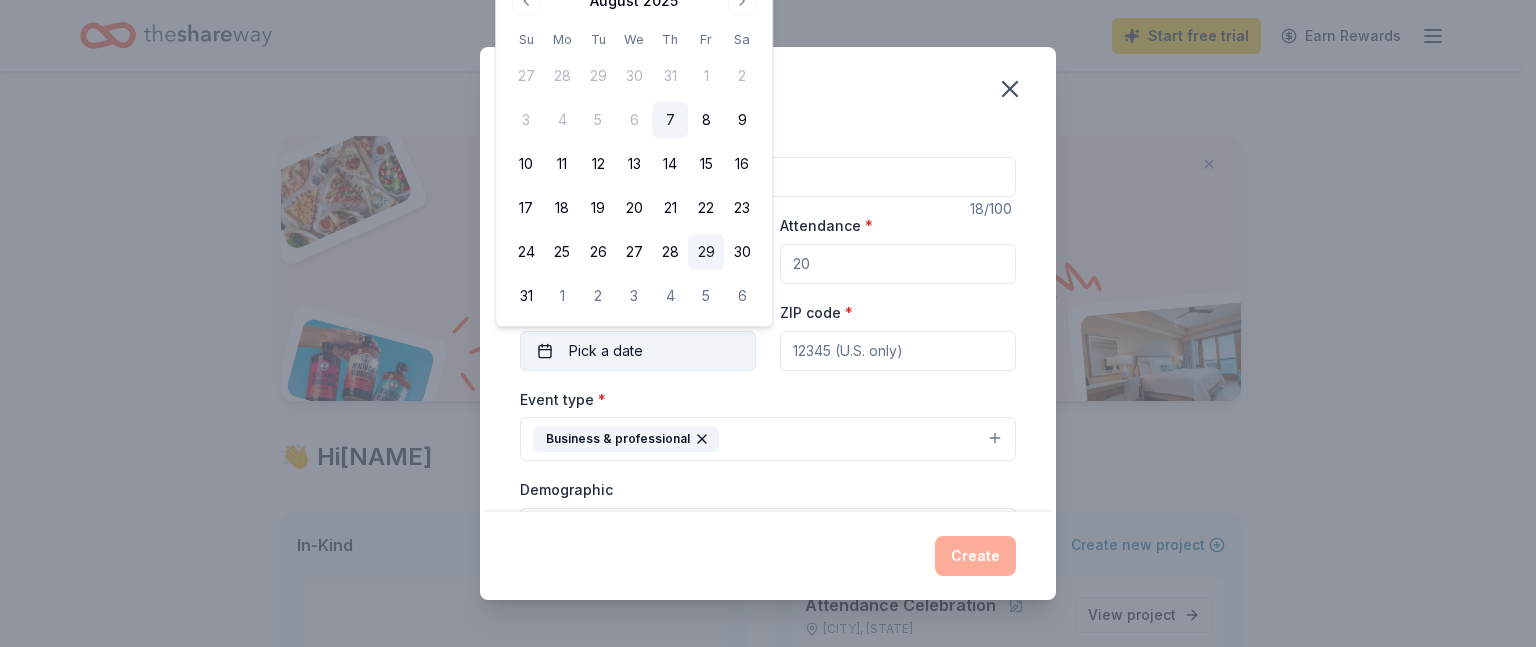 click on "29" at bounding box center [706, 252] 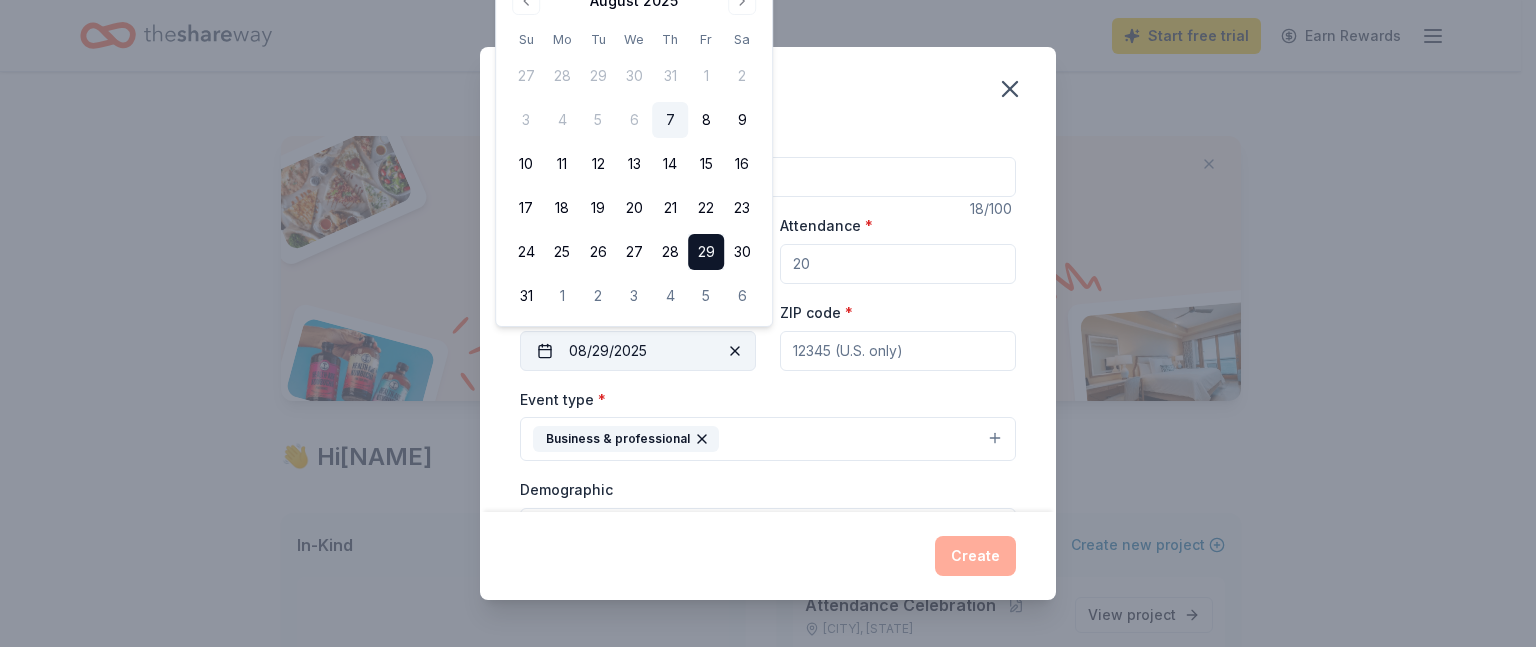 click on "Event type * Business & professional" at bounding box center (768, 424) 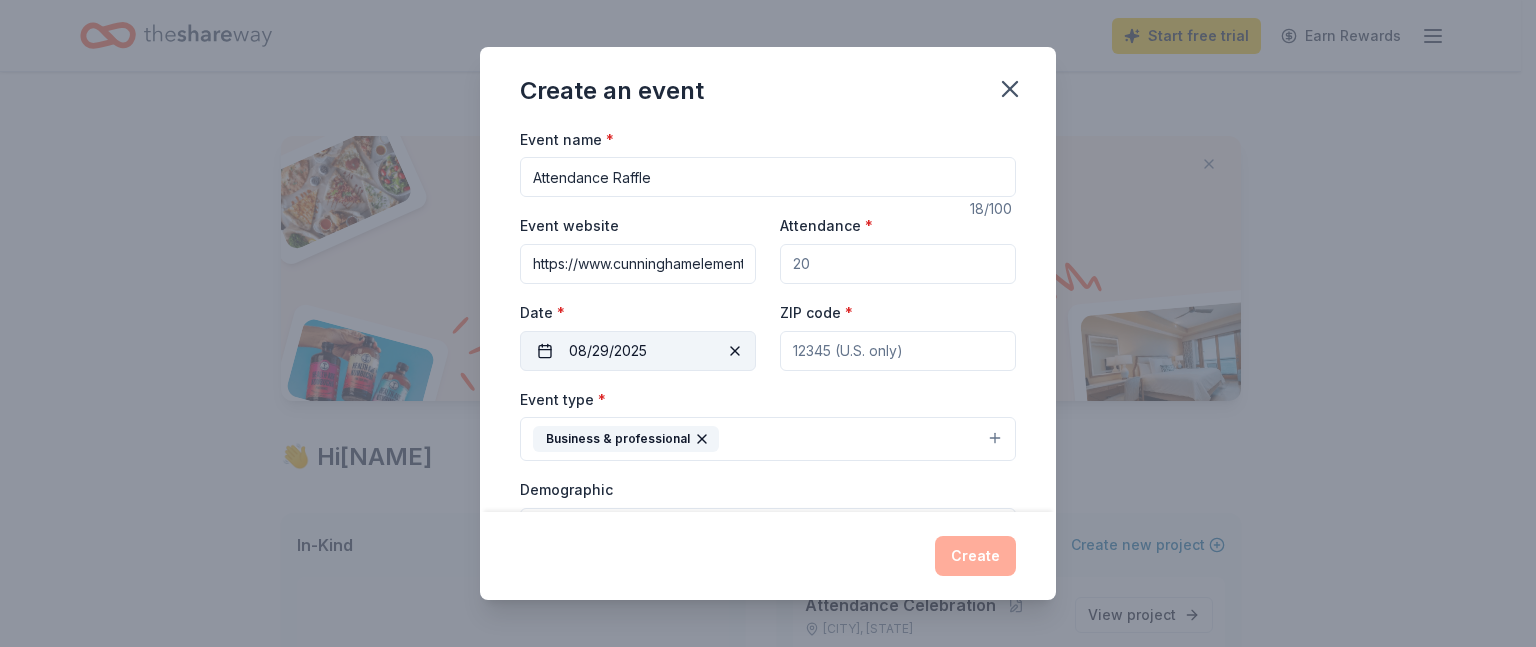 click on "ZIP code *" at bounding box center [898, 351] 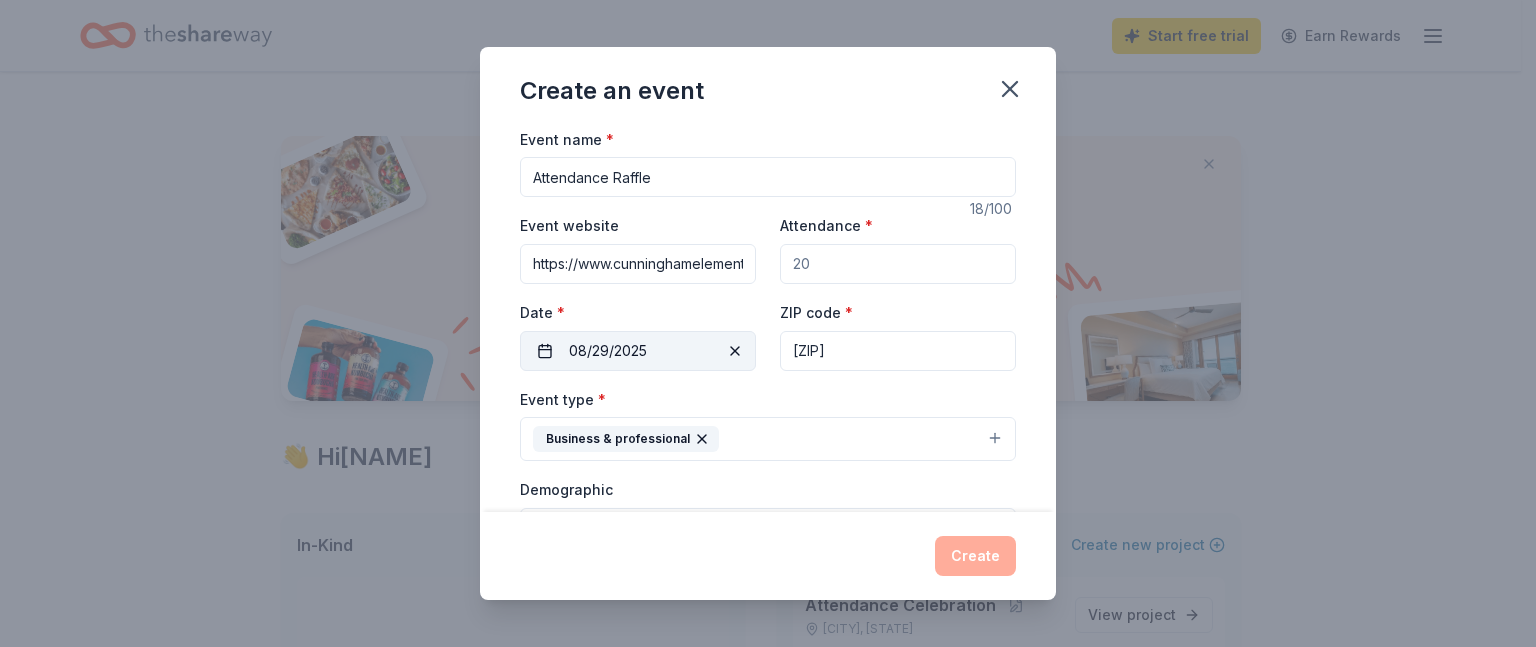 type on "[ZIP]" 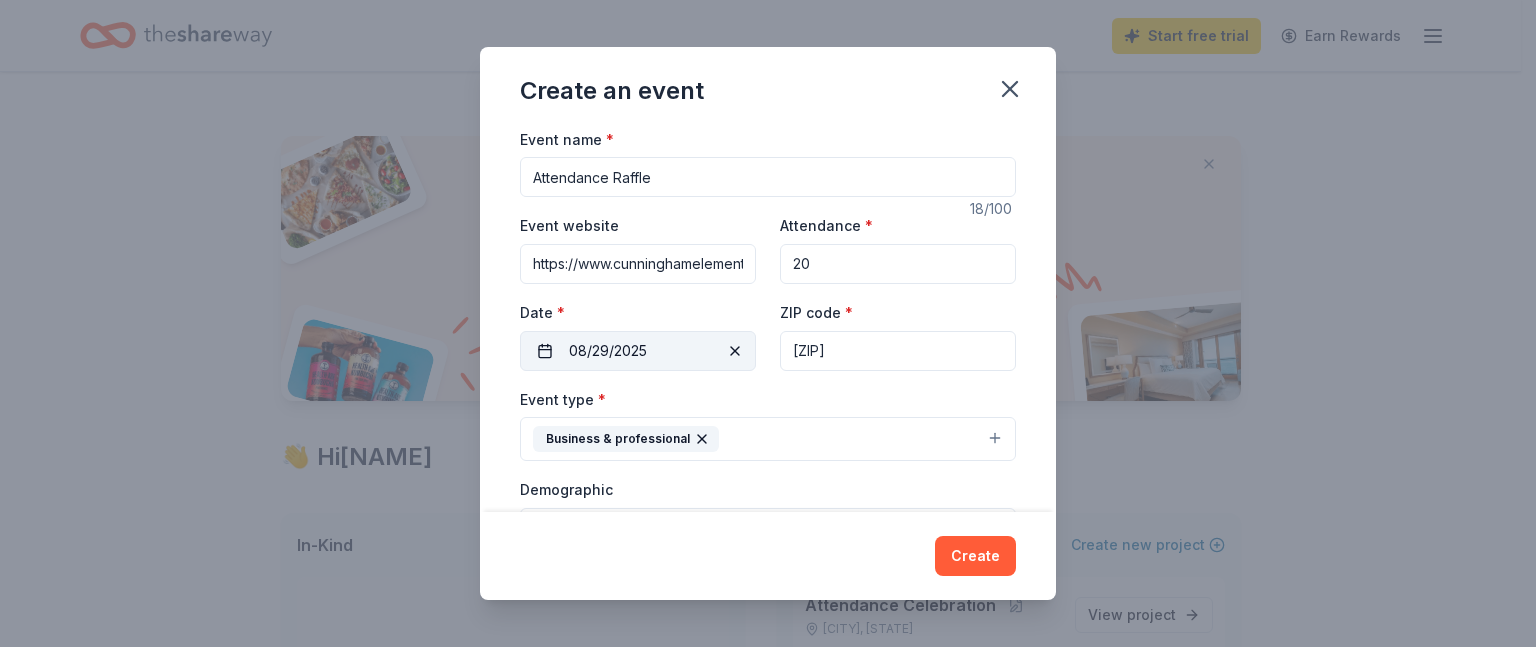type on "20" 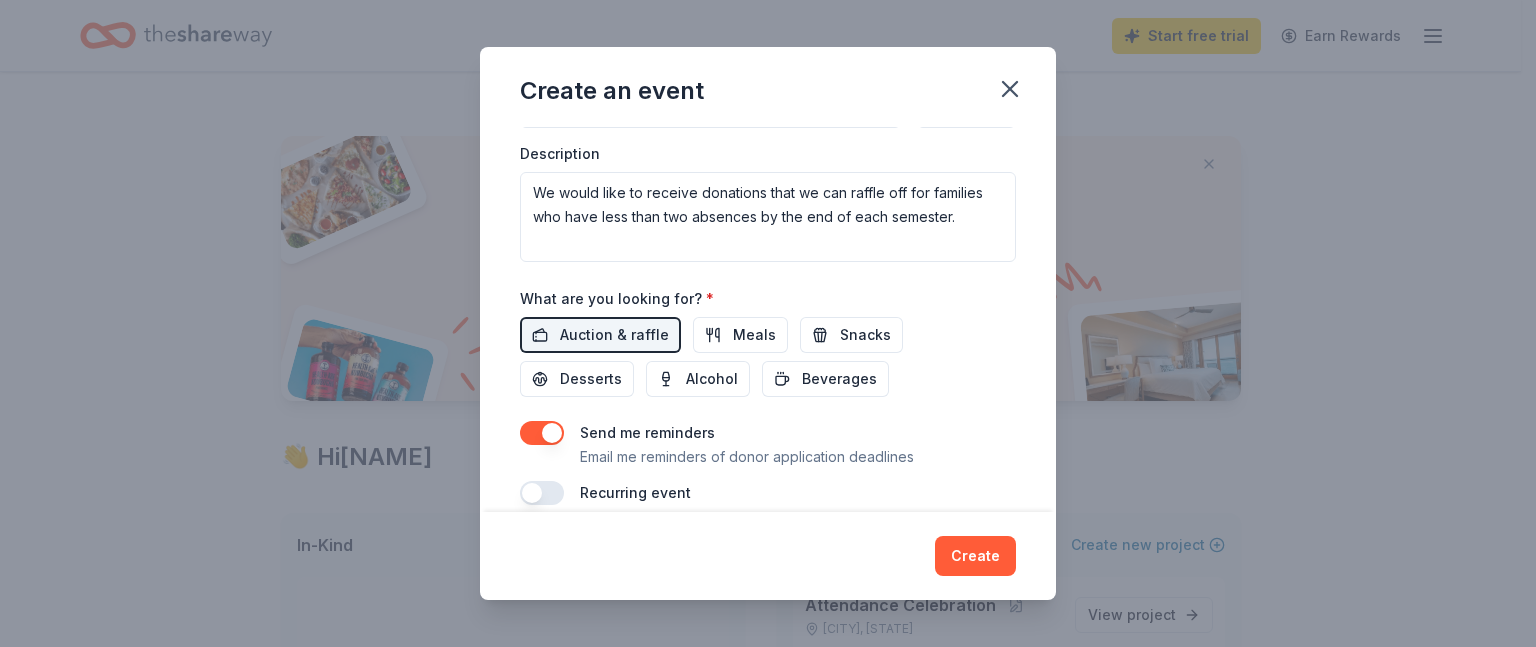 scroll, scrollTop: 572, scrollLeft: 0, axis: vertical 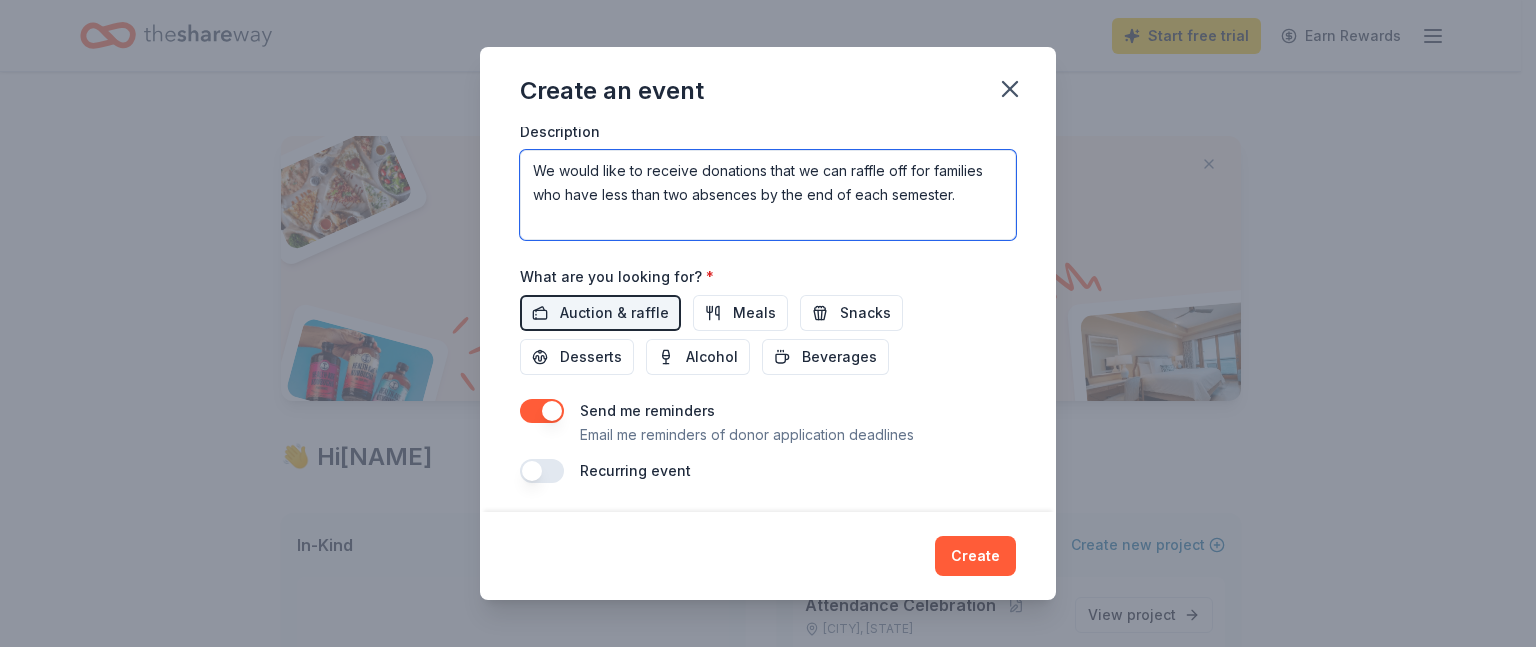 click on "We would like to receive donations that we can raffle off for families who have less than two absences by the end of each semester." at bounding box center (768, 195) 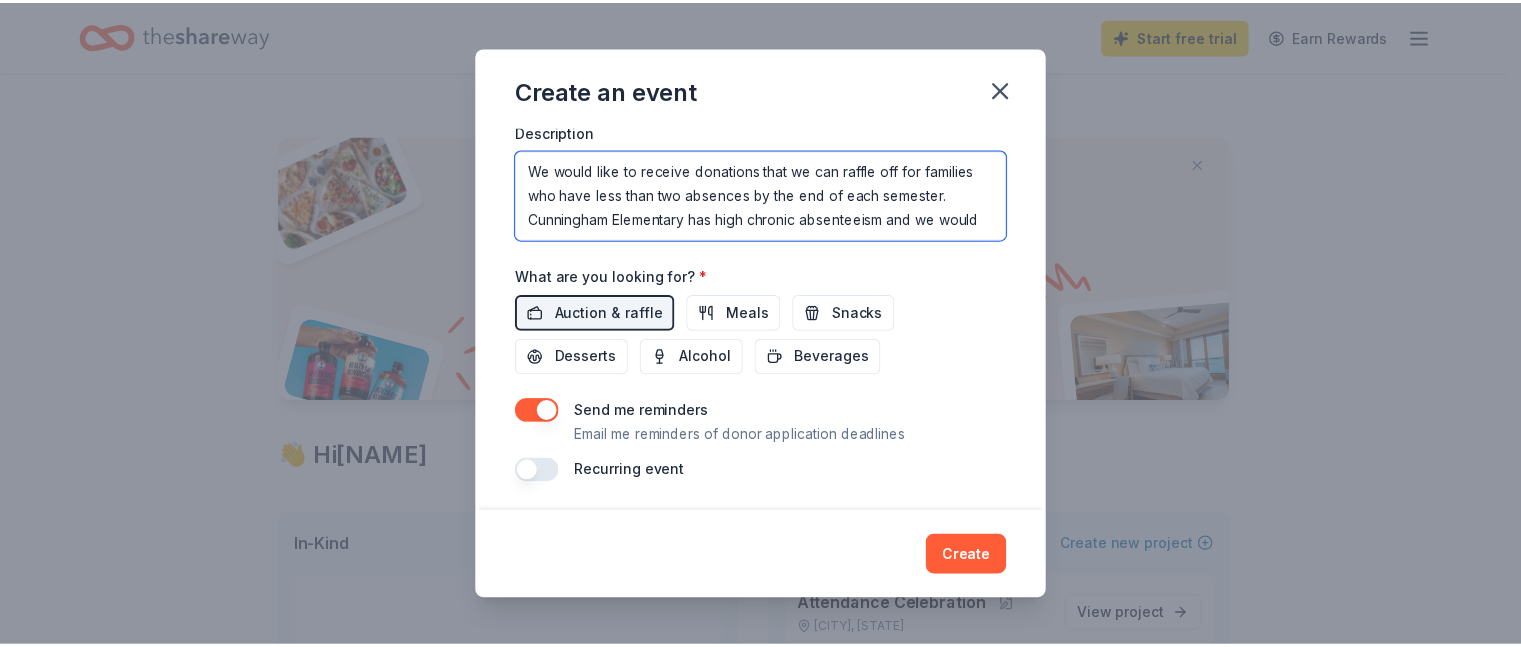 scroll, scrollTop: 12, scrollLeft: 0, axis: vertical 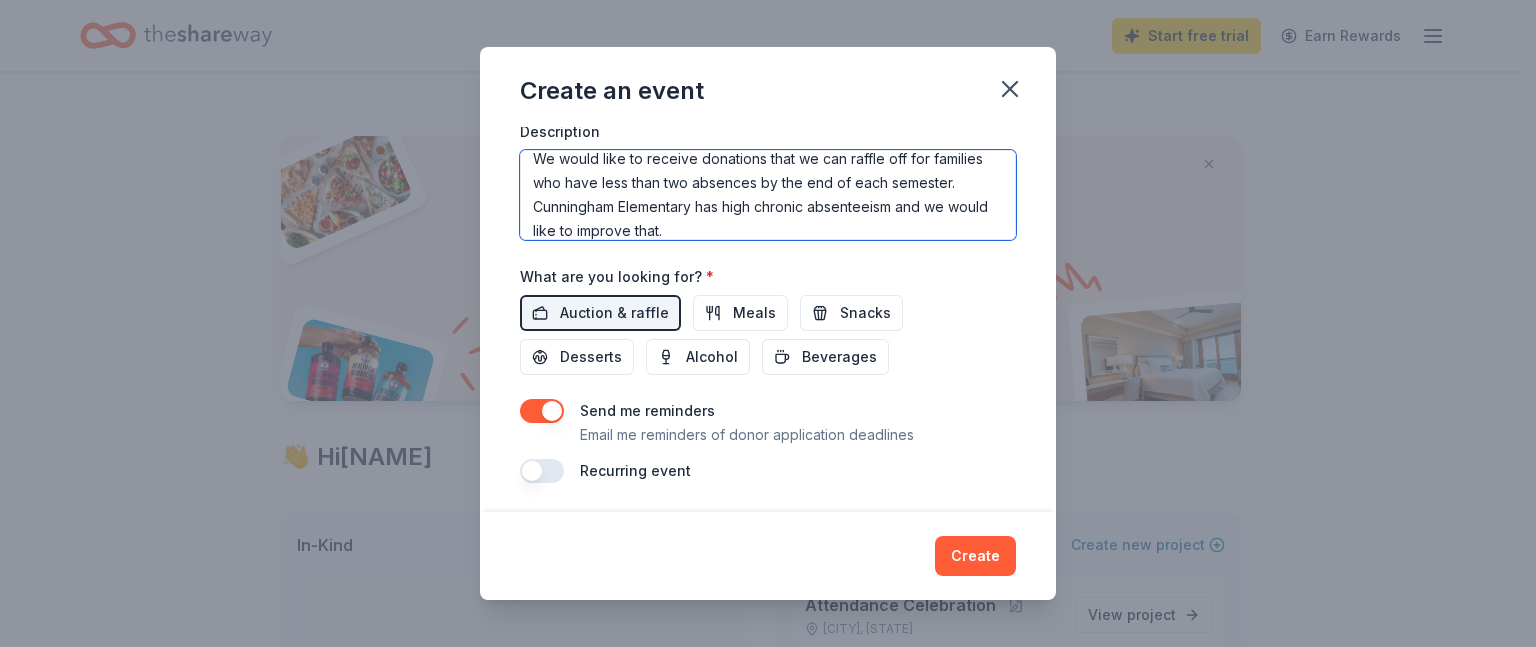 click on "We would like to receive donations that we can raffle off for families who have less than two absences by the end of each semester. Cunningham Elementary has high chronic absenteeism and we would like to improve that." at bounding box center (768, 195) 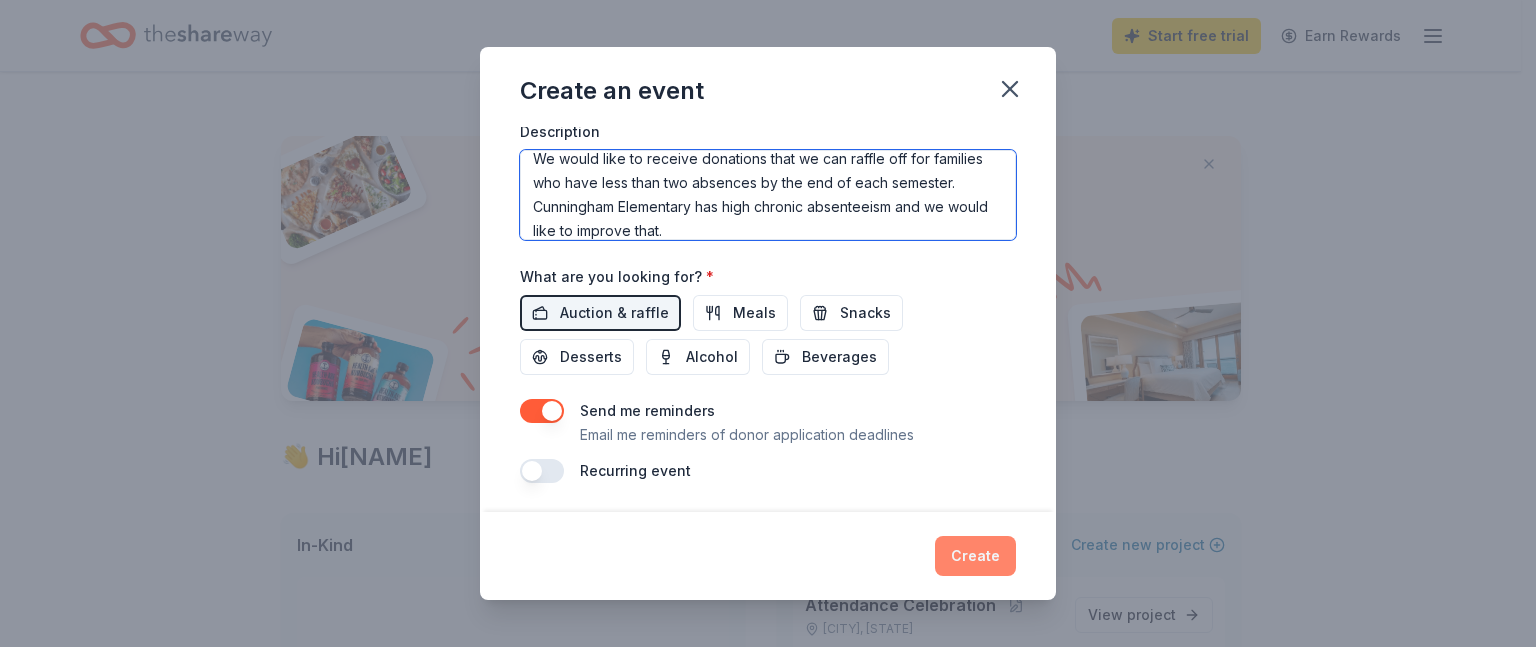 type on "We would like to receive donations that we can raffle off for families who have less than two absences by the end of each semester. Cunningham Elementary has high chronic absenteeism and we would like to improve that." 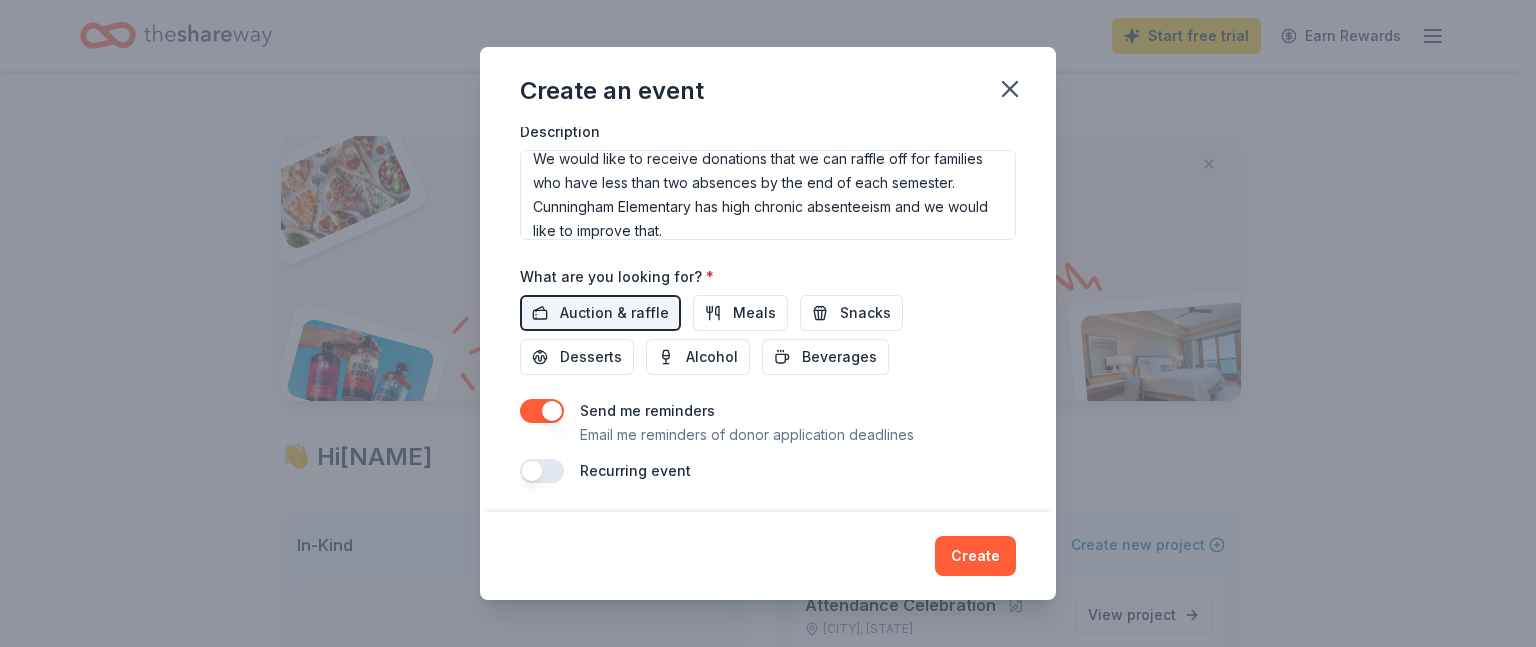 click on "Create" at bounding box center [975, 556] 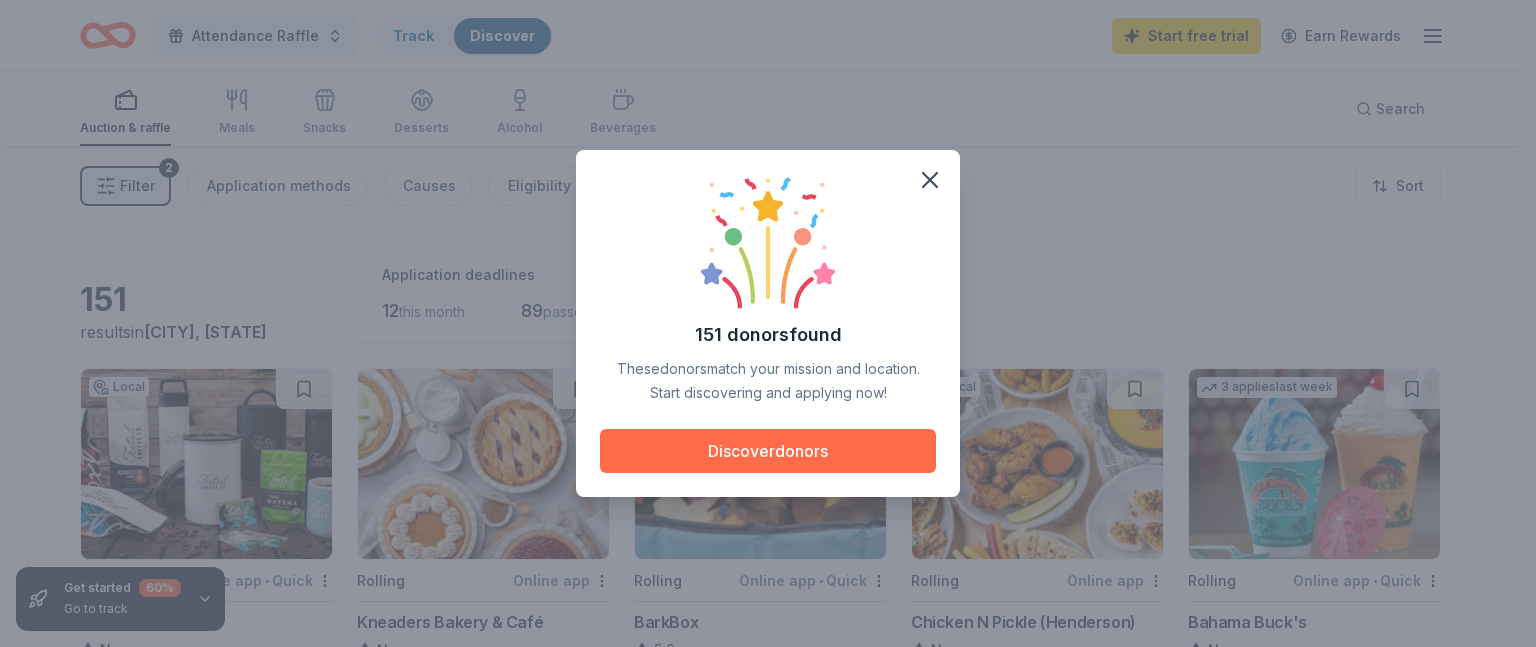 click on "Discover  donors" at bounding box center [768, 451] 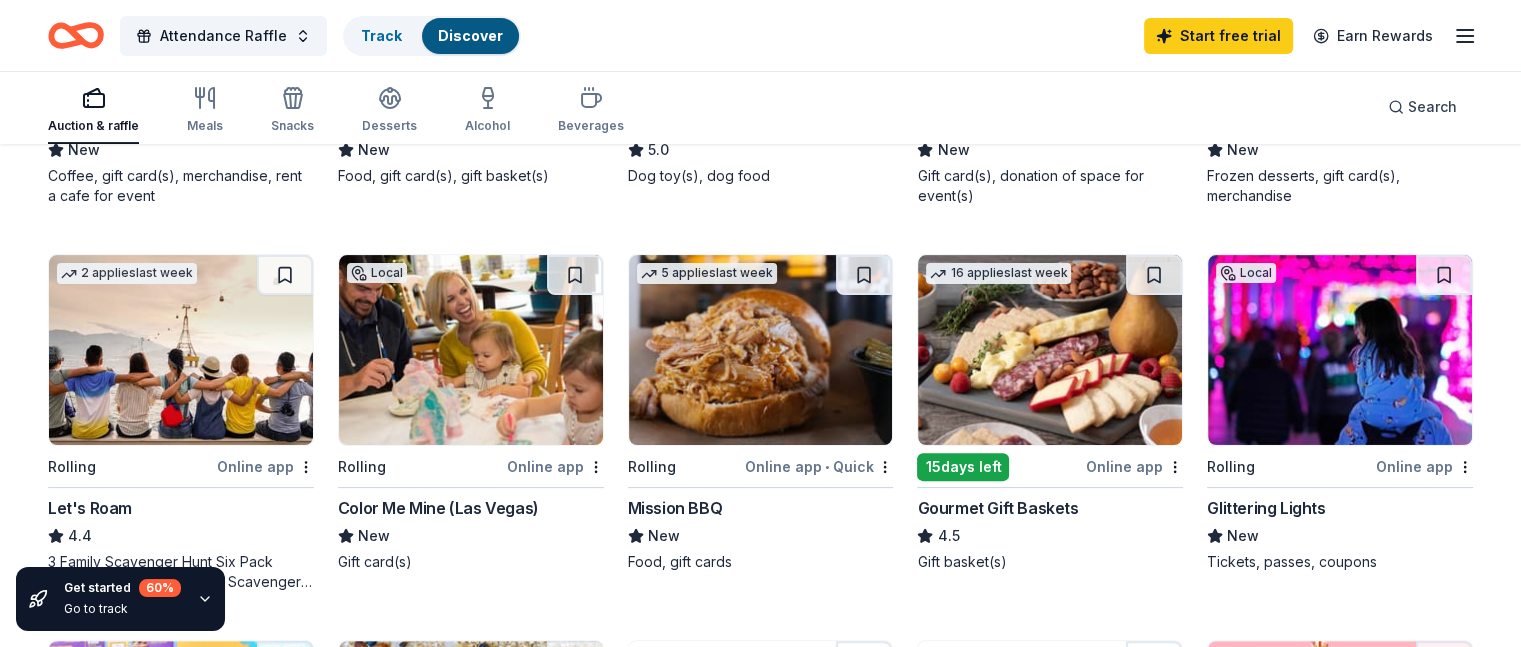 scroll, scrollTop: 200, scrollLeft: 0, axis: vertical 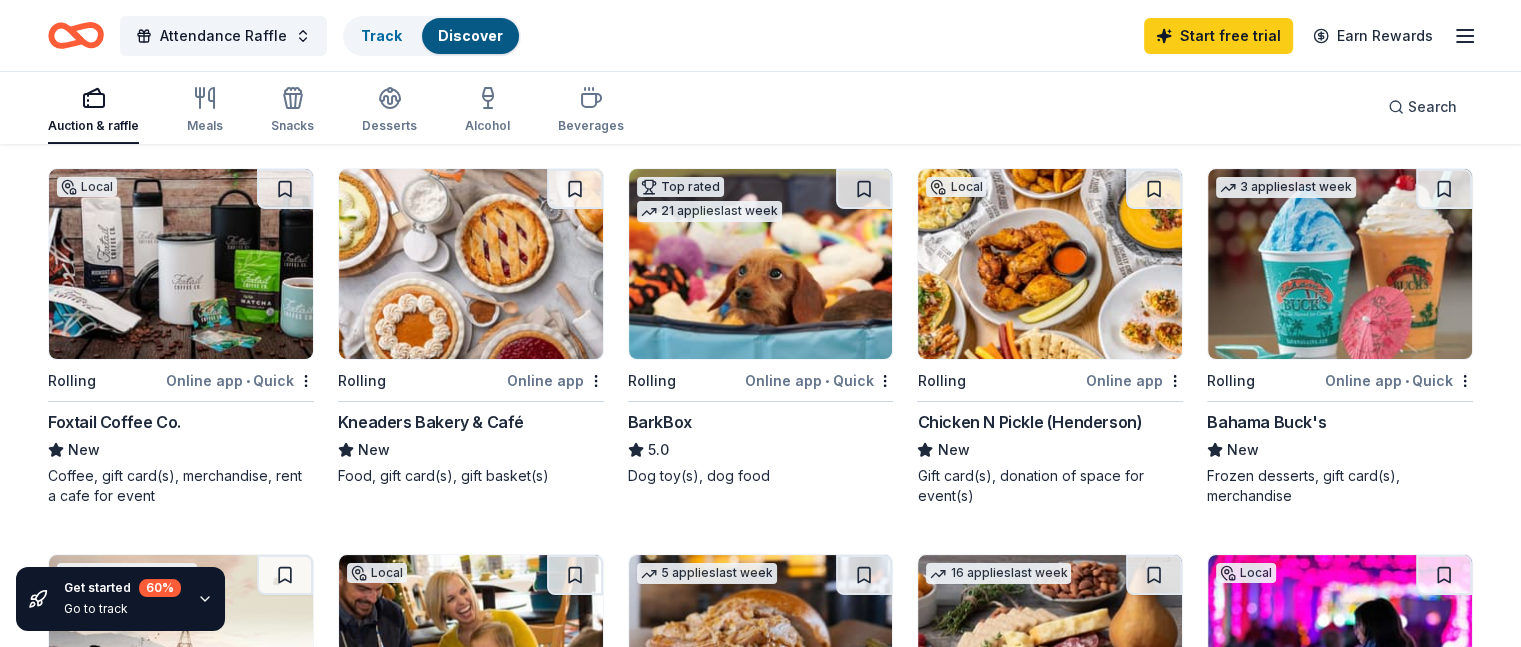 click at bounding box center (1050, 264) 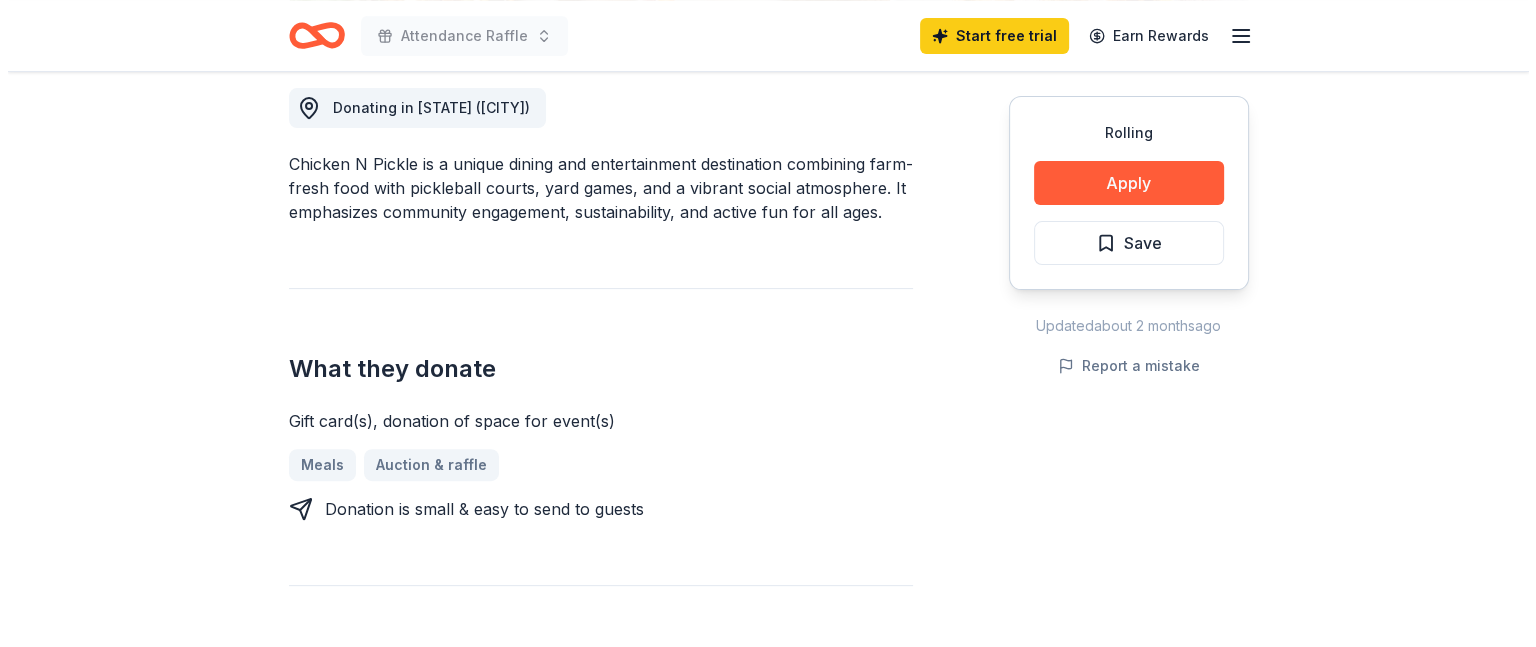 scroll, scrollTop: 600, scrollLeft: 0, axis: vertical 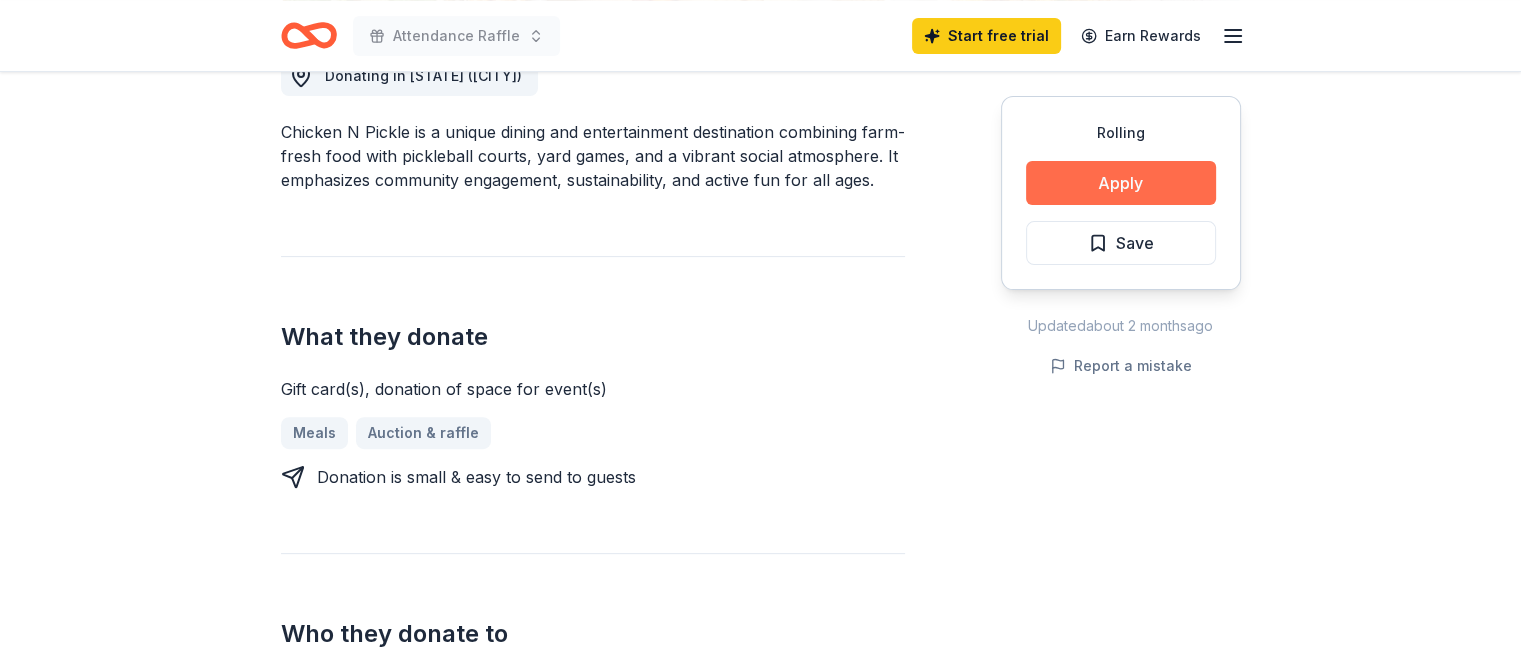 click on "Apply" at bounding box center [1121, 183] 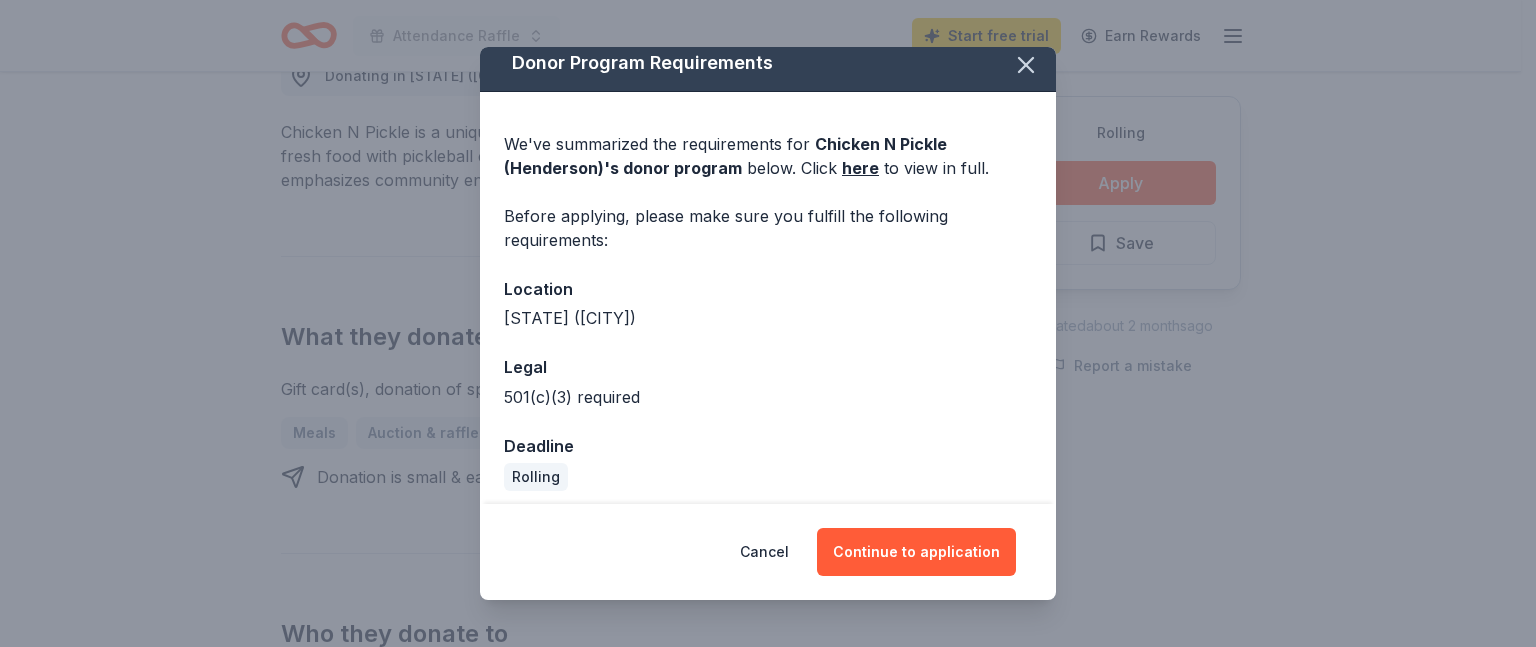 scroll, scrollTop: 21, scrollLeft: 0, axis: vertical 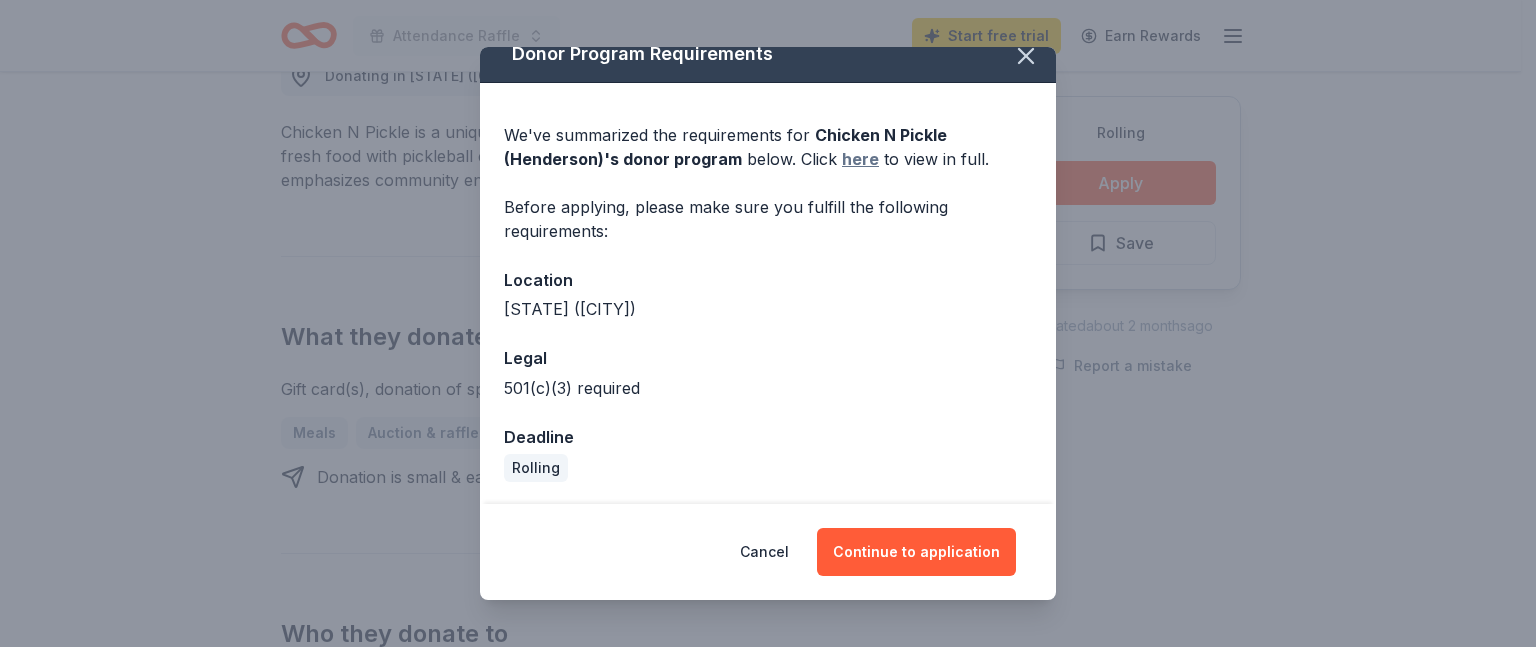 click on "here" at bounding box center [860, 159] 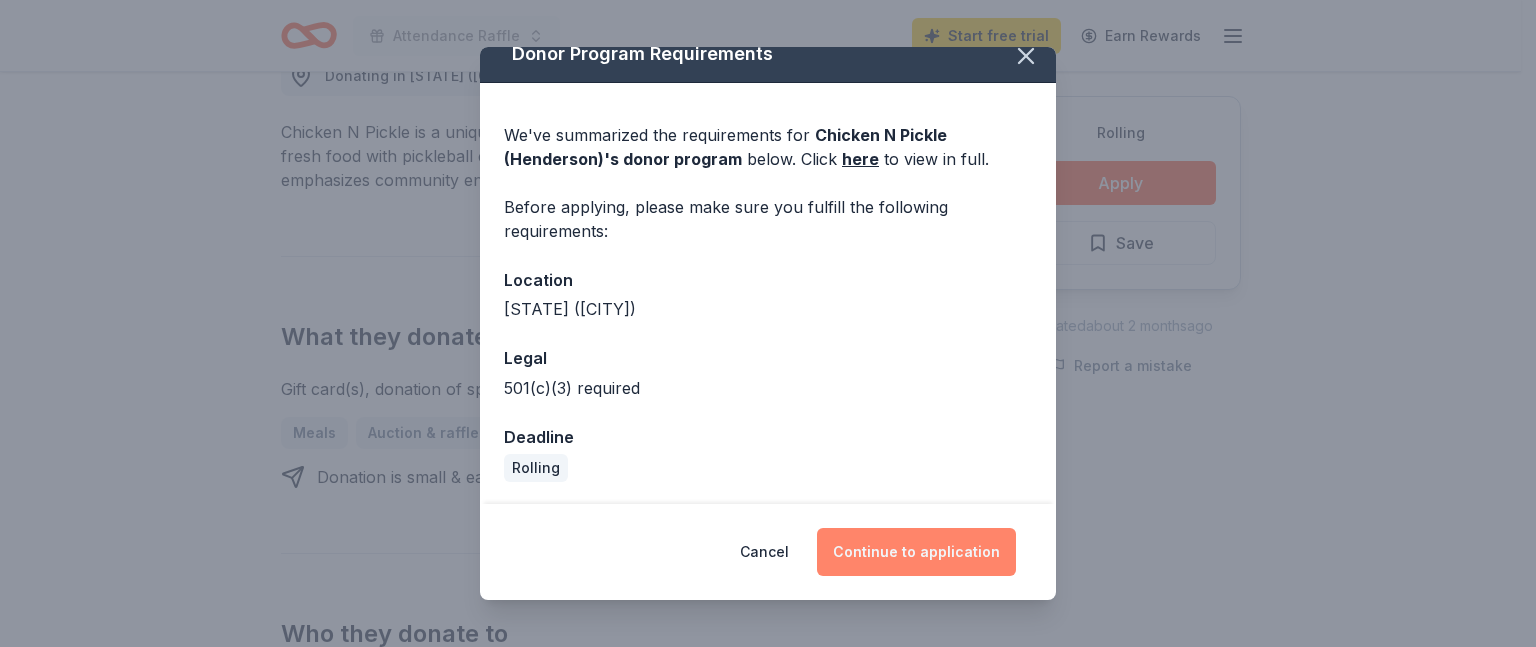 click on "Continue to application" at bounding box center (916, 552) 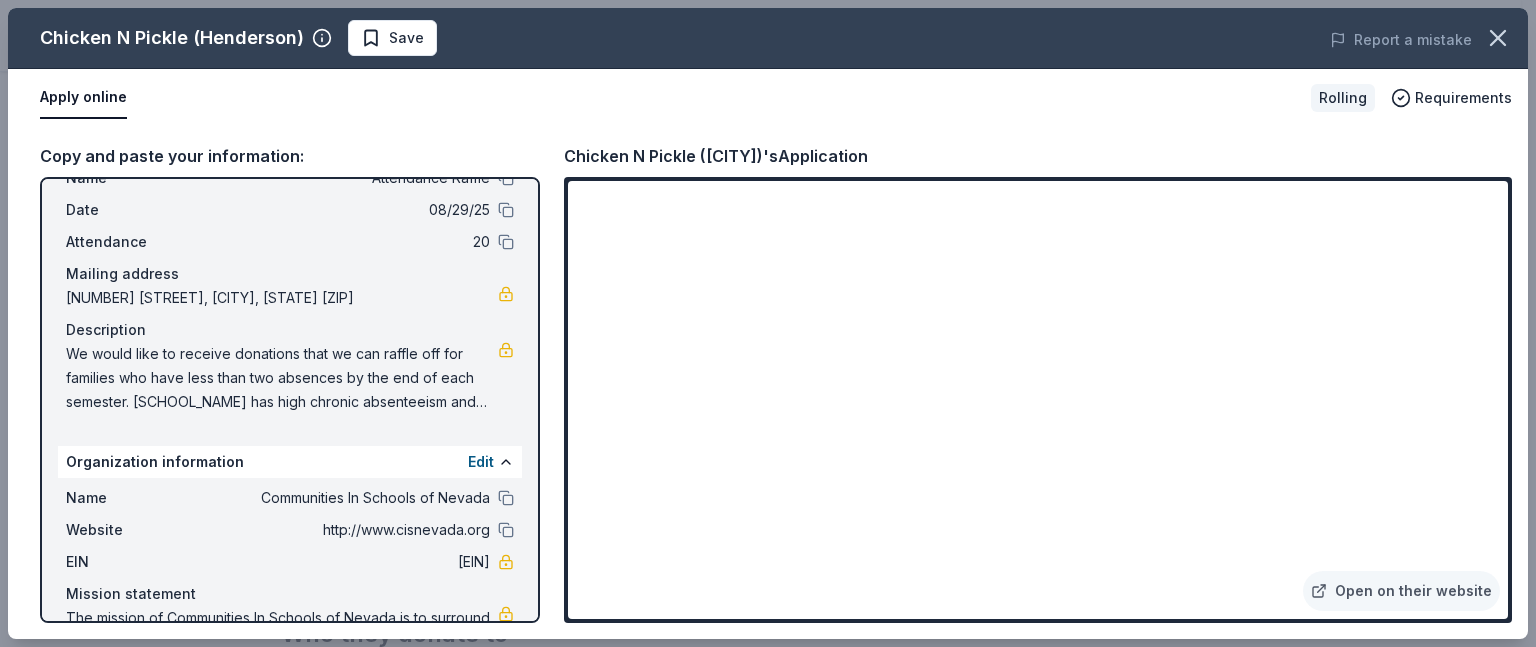 scroll, scrollTop: 148, scrollLeft: 0, axis: vertical 